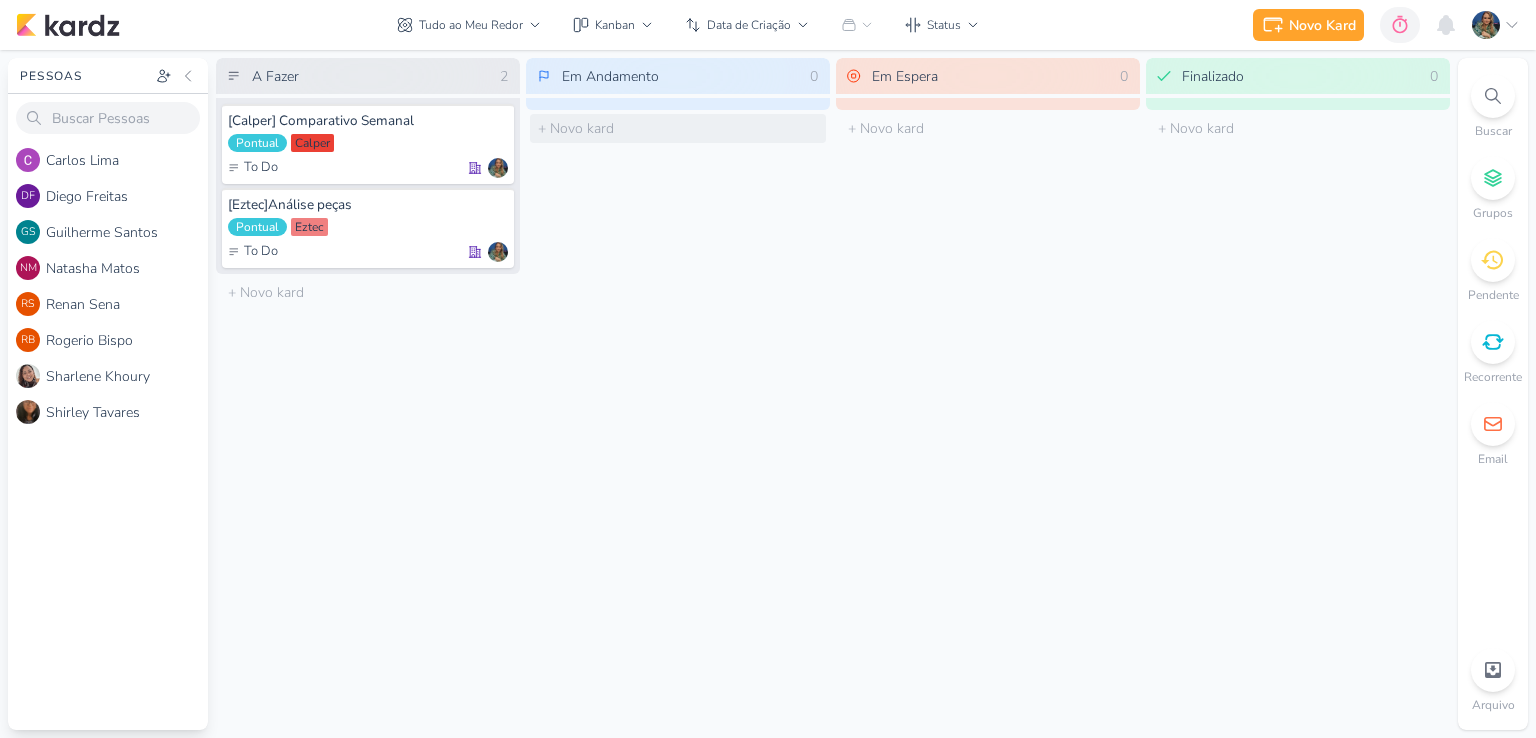scroll, scrollTop: 0, scrollLeft: 0, axis: both 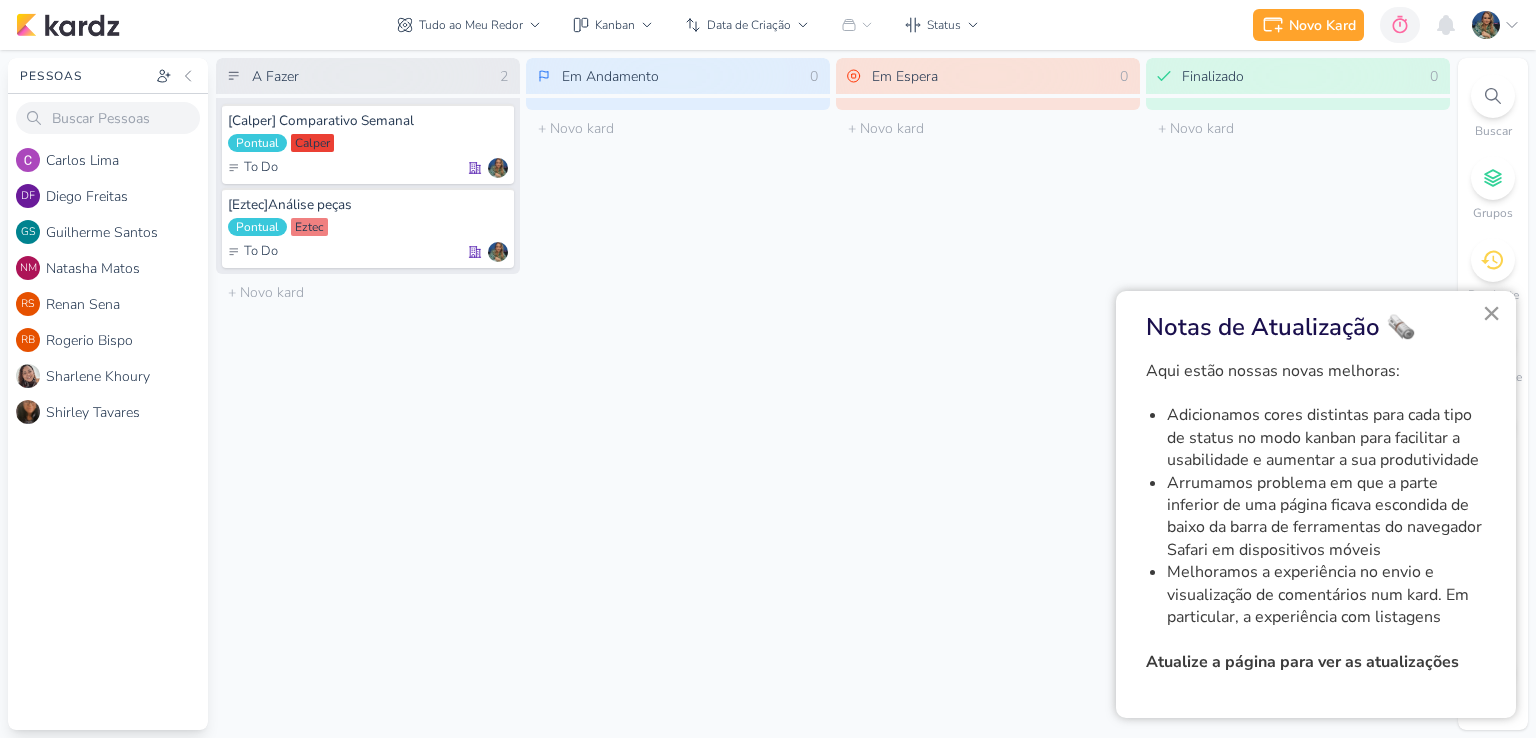 click on "×" at bounding box center [1491, 313] 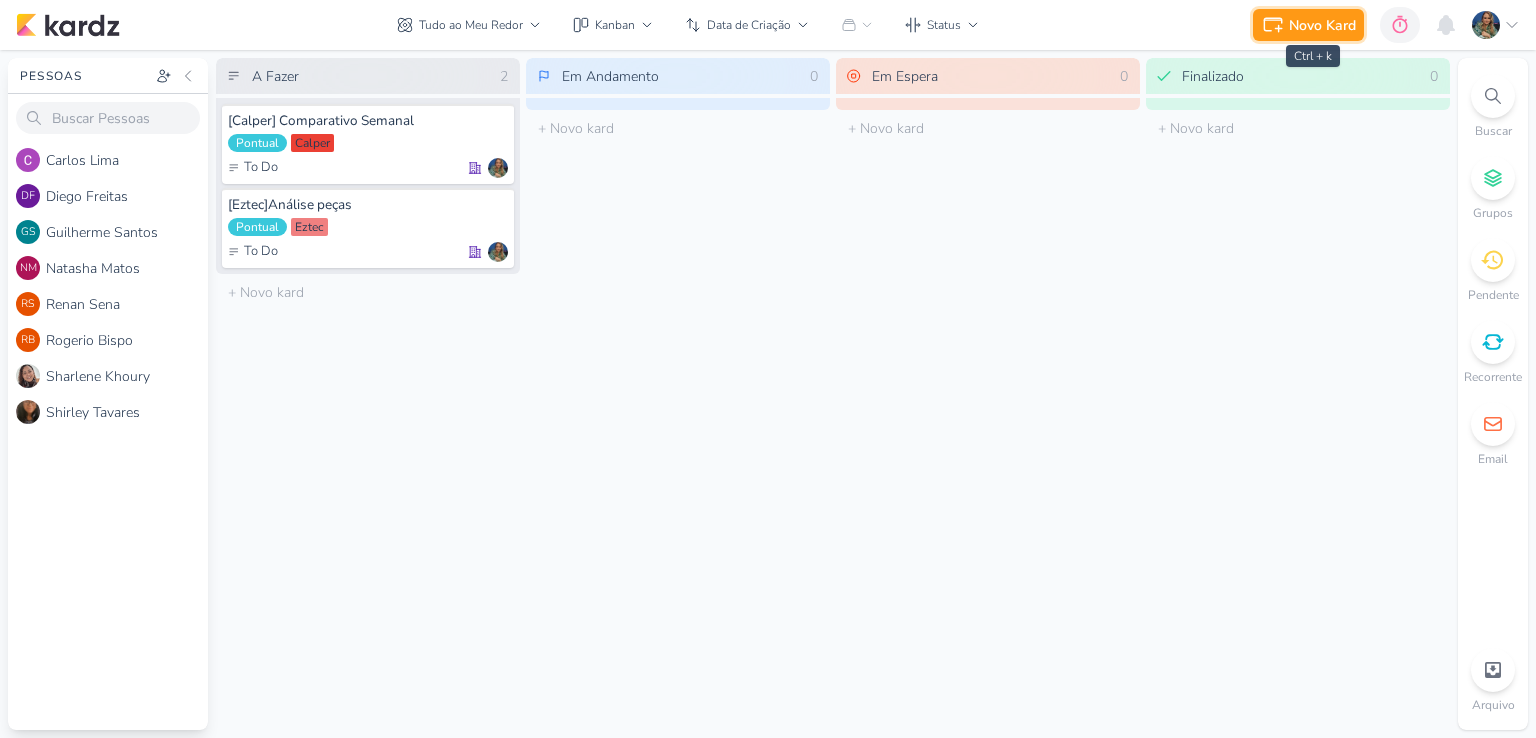 click on "Novo Kard" at bounding box center [1322, 25] 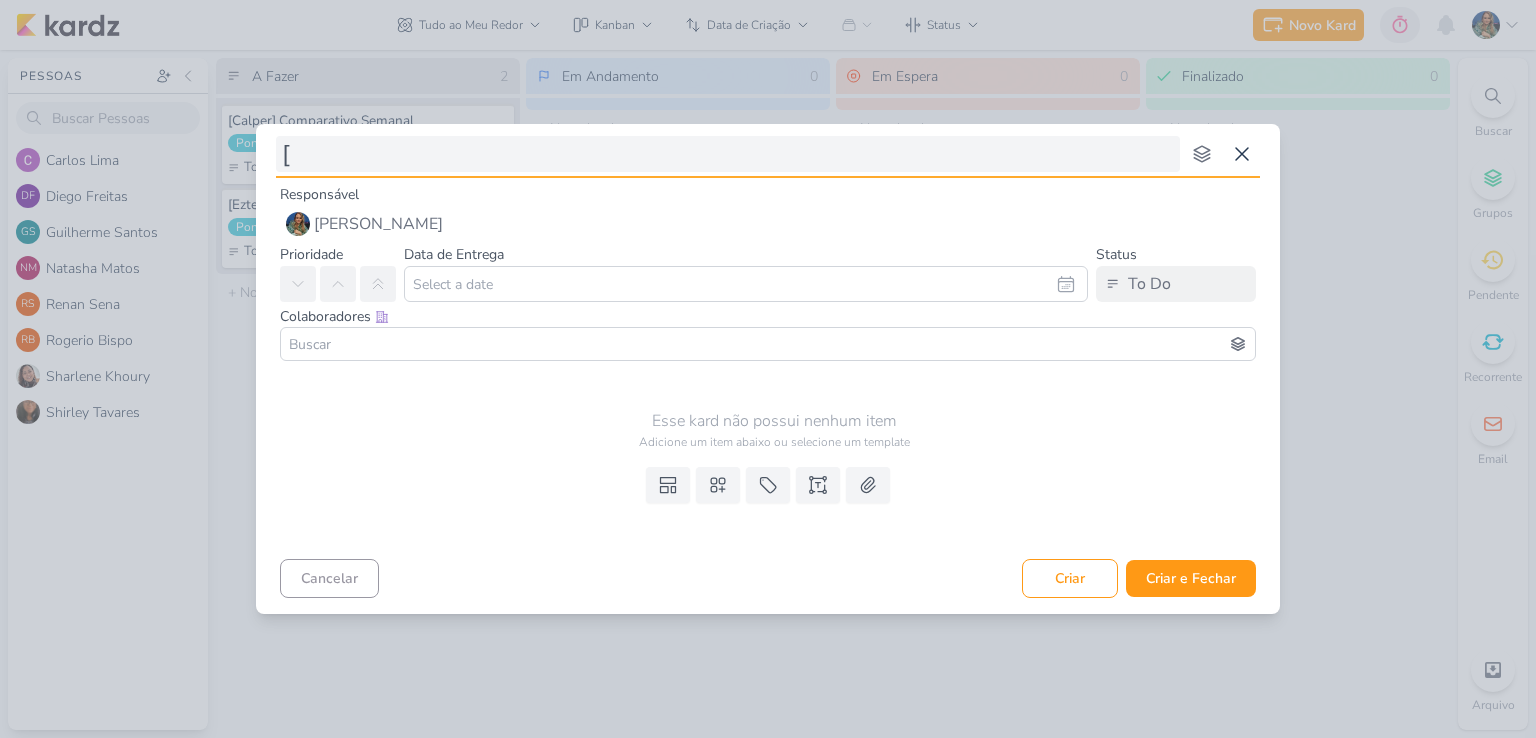 type on "[E" 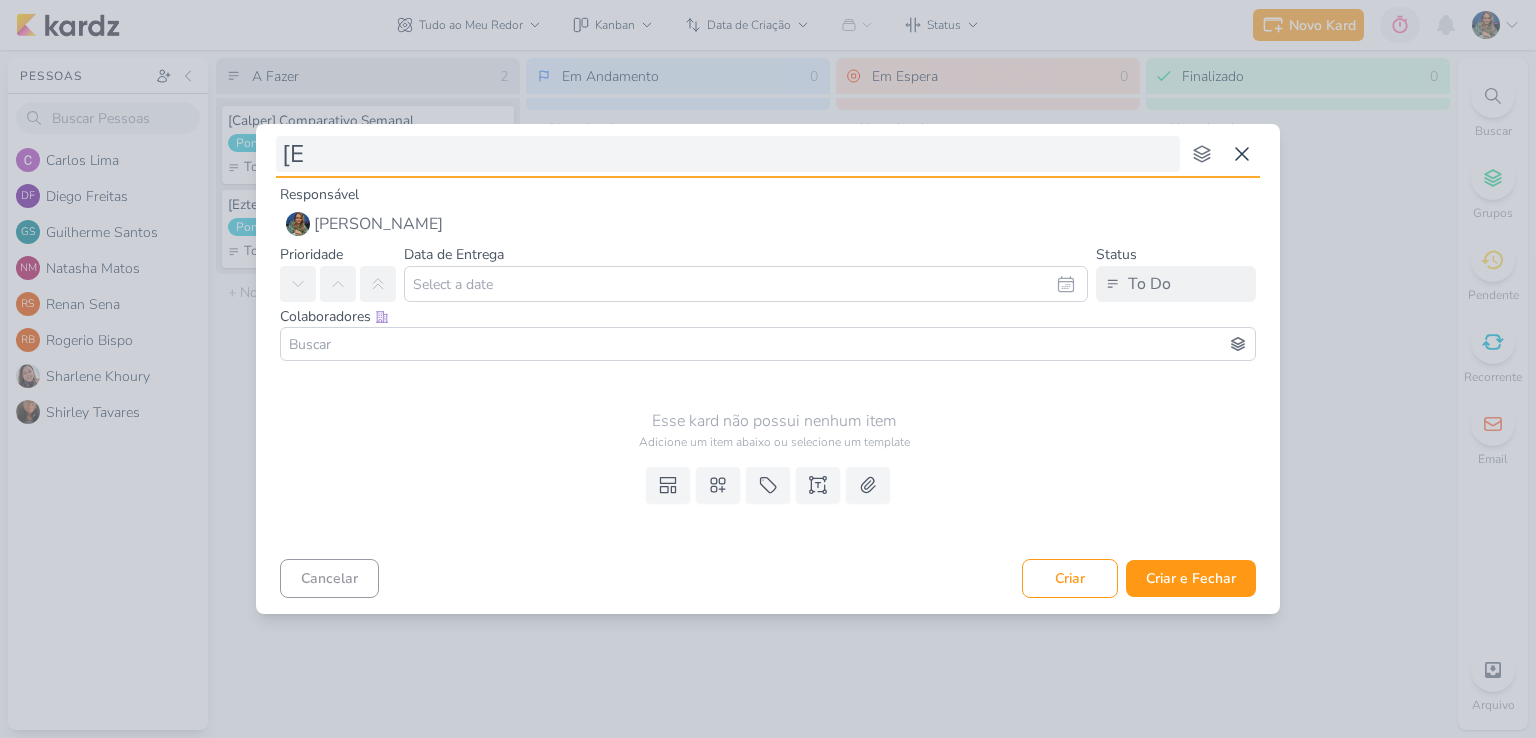 type 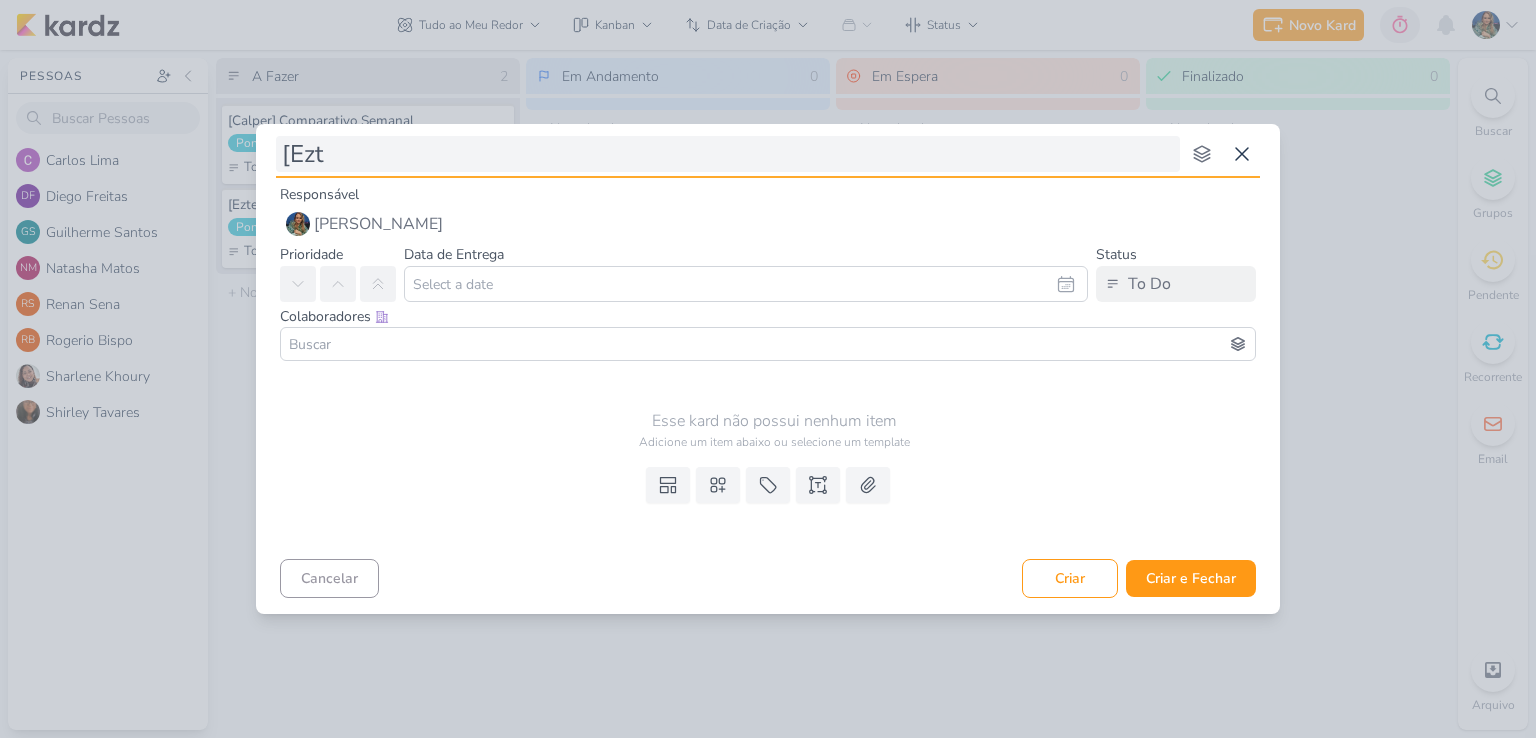 type on "[Ezte" 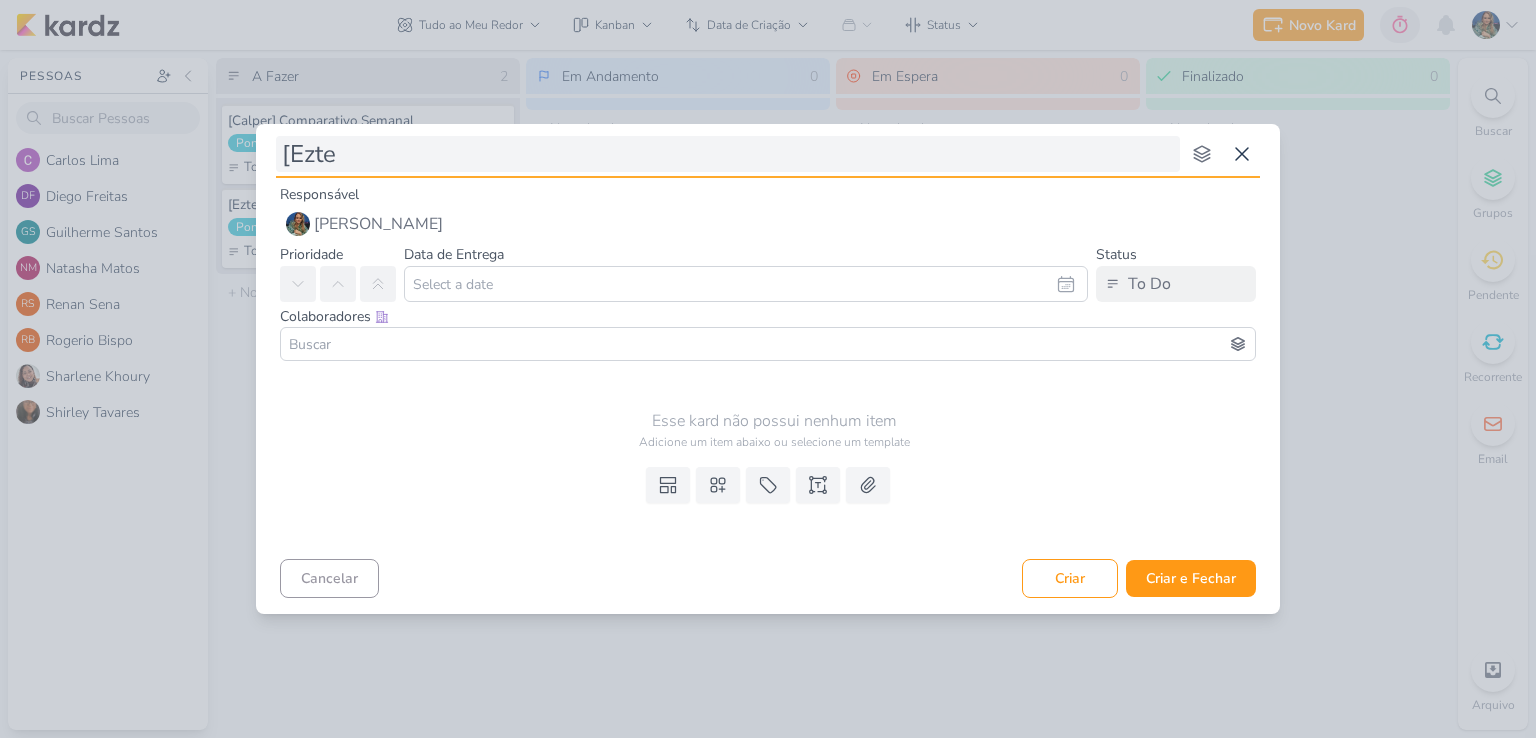 type 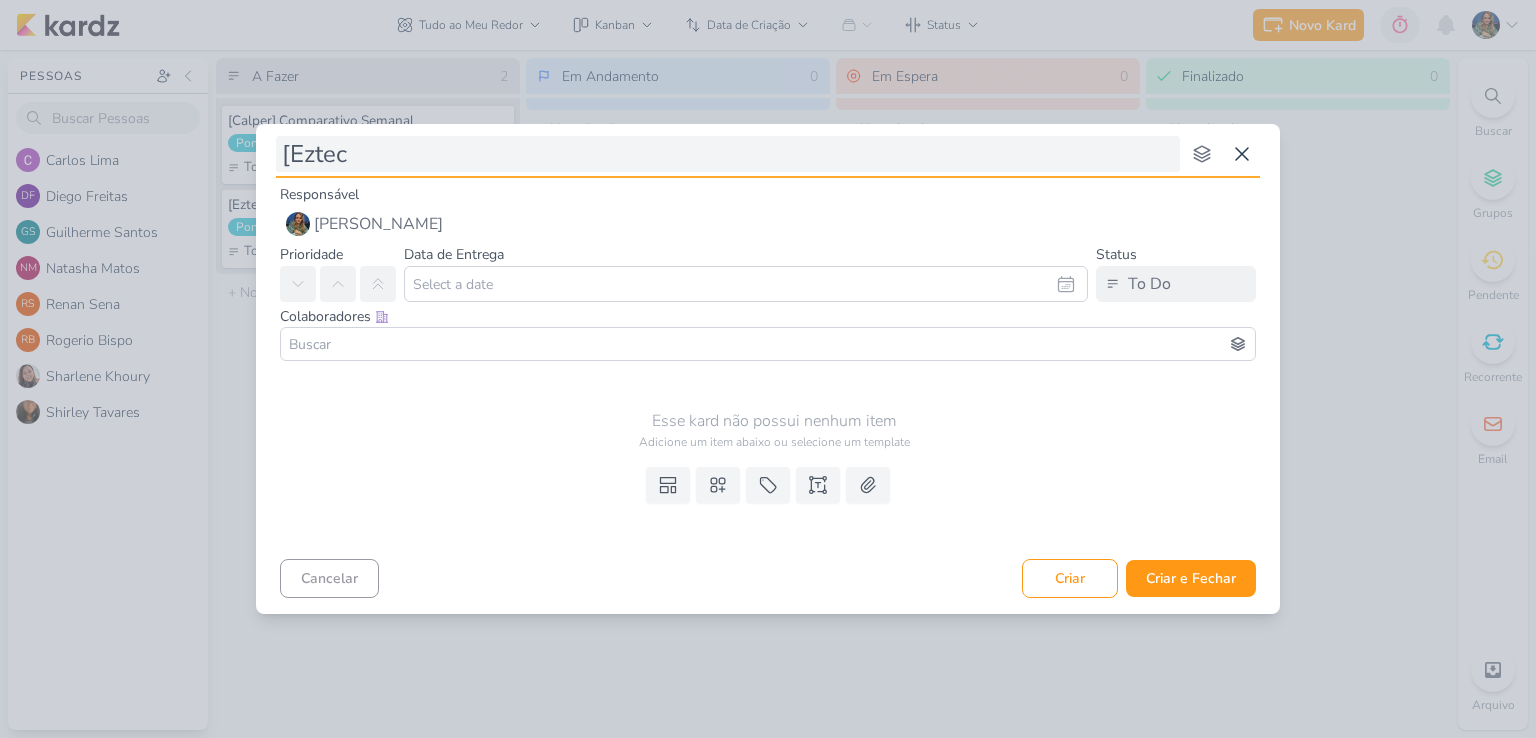 type 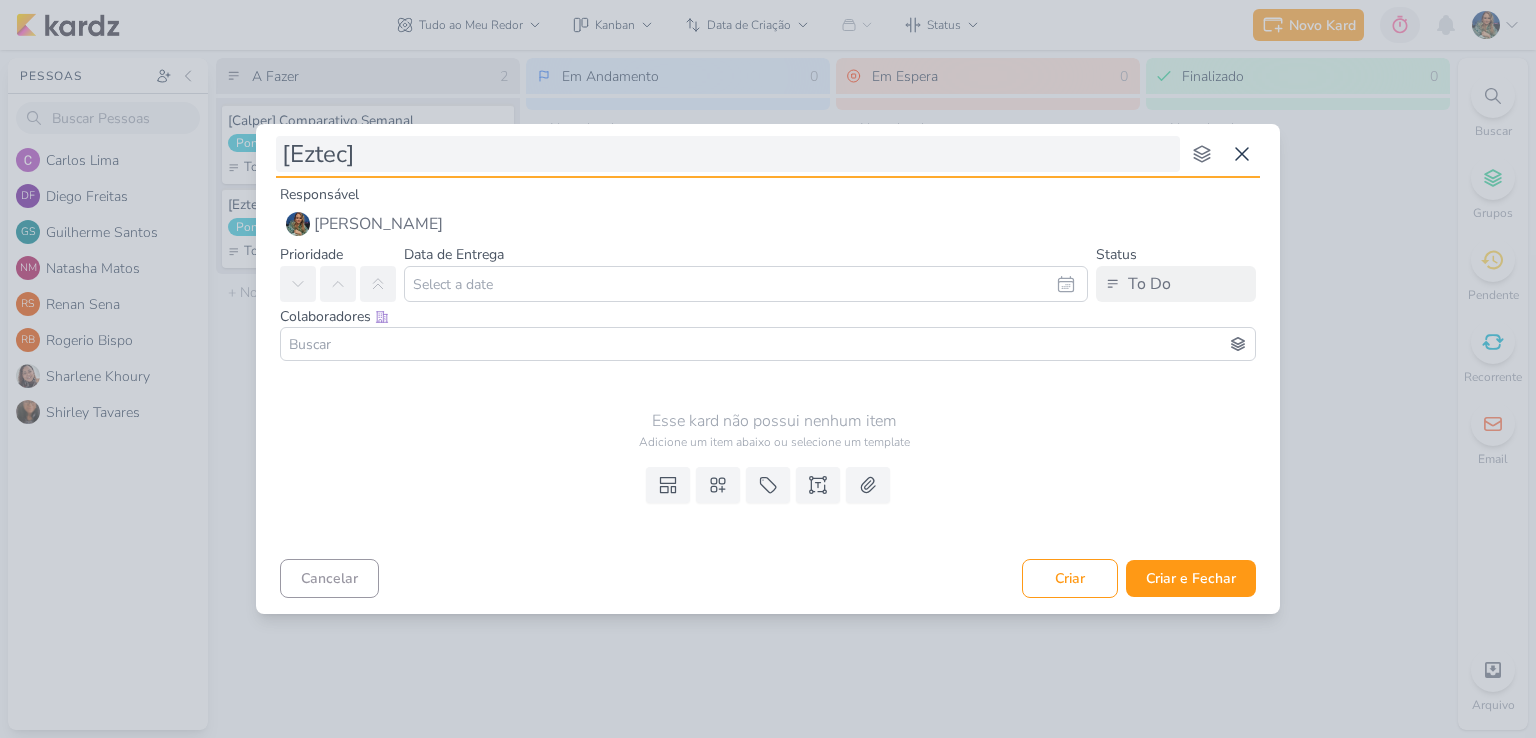 type 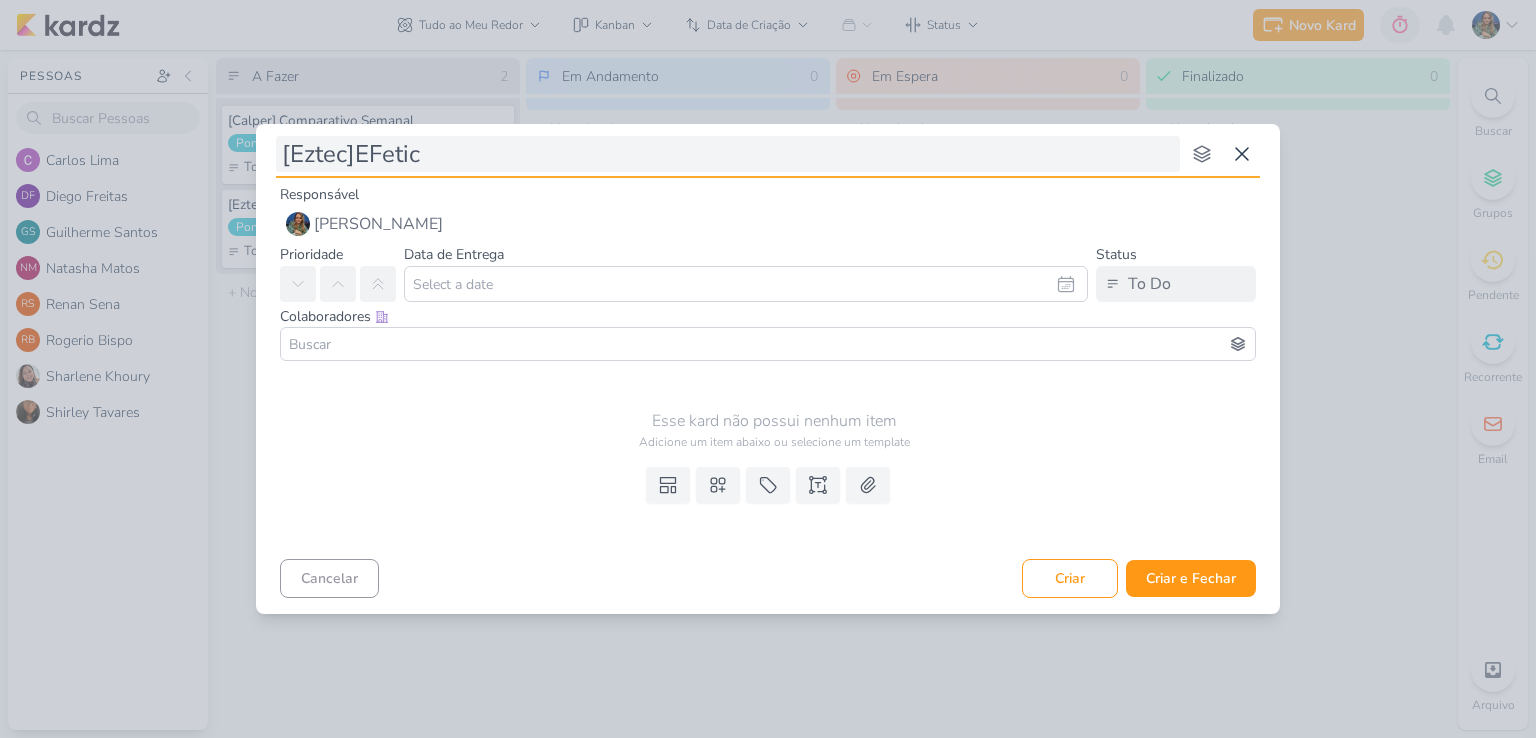 type on "[Eztec]EFetico" 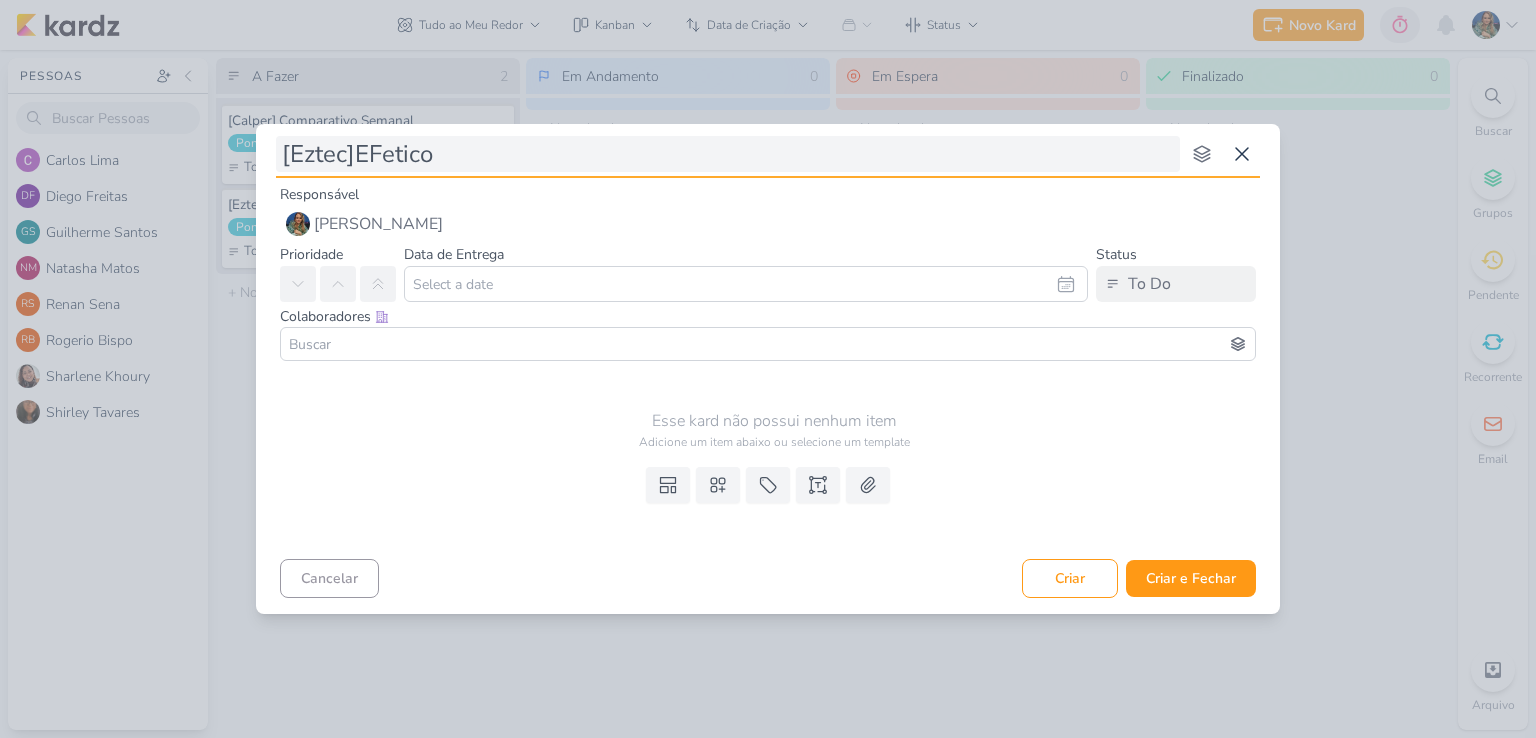 type 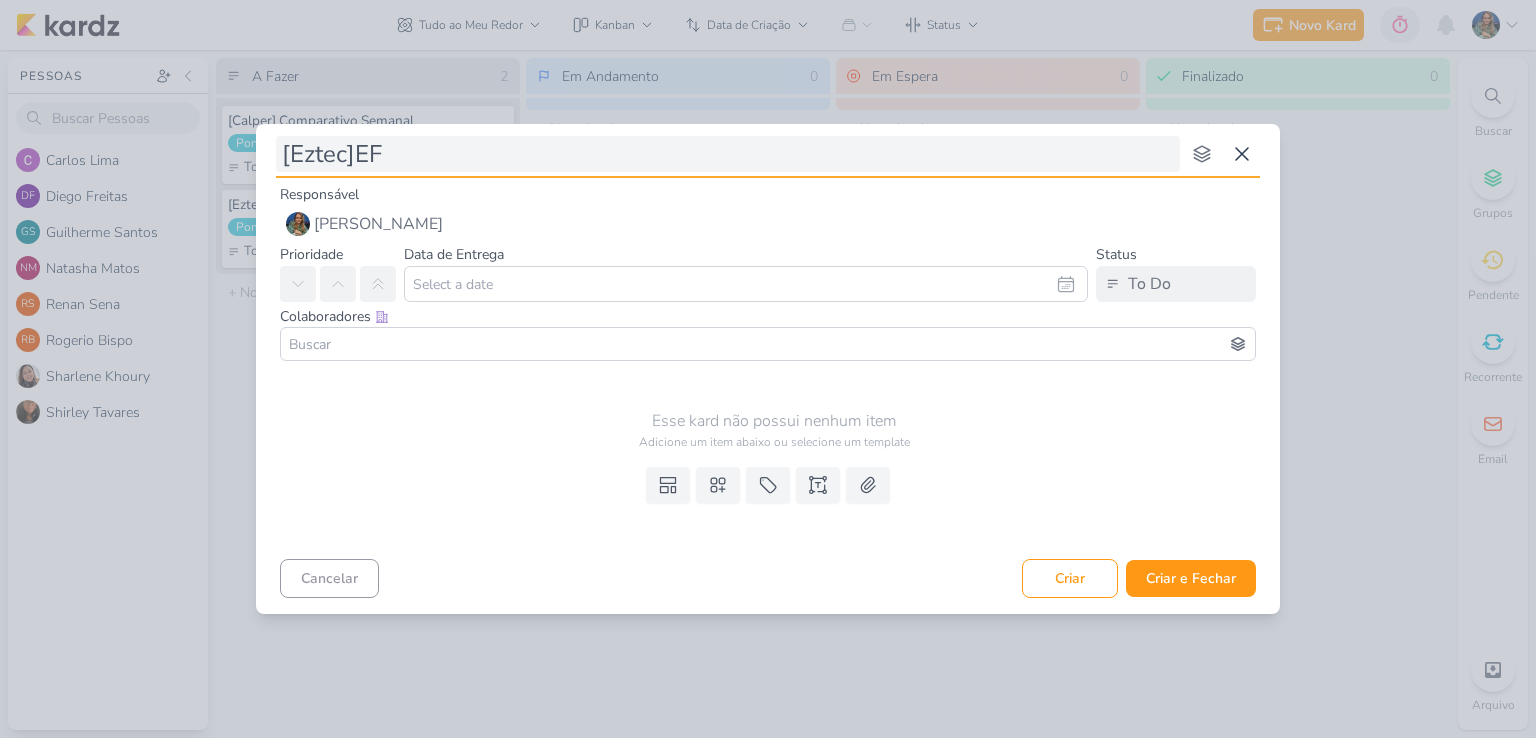 type on "[Eztec]E" 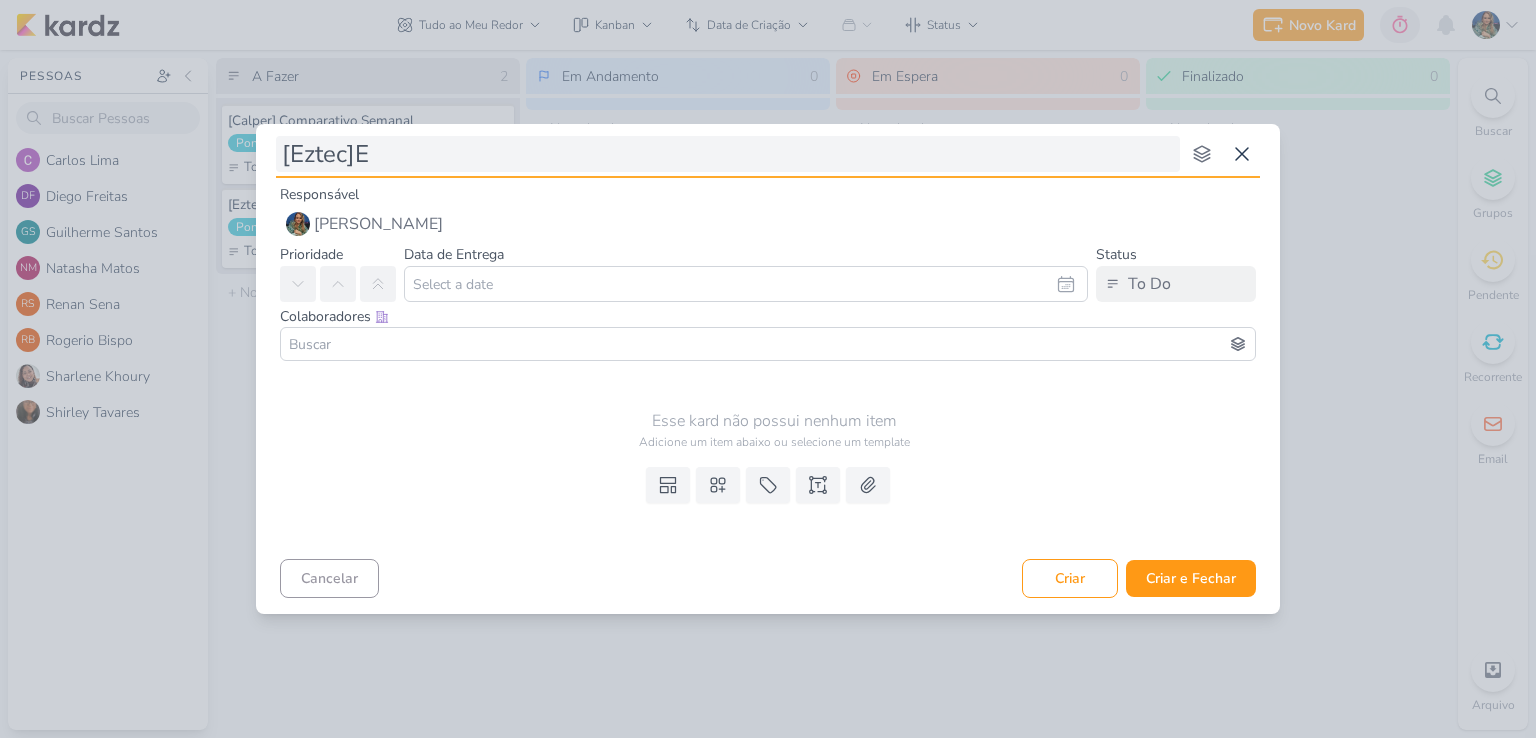 type 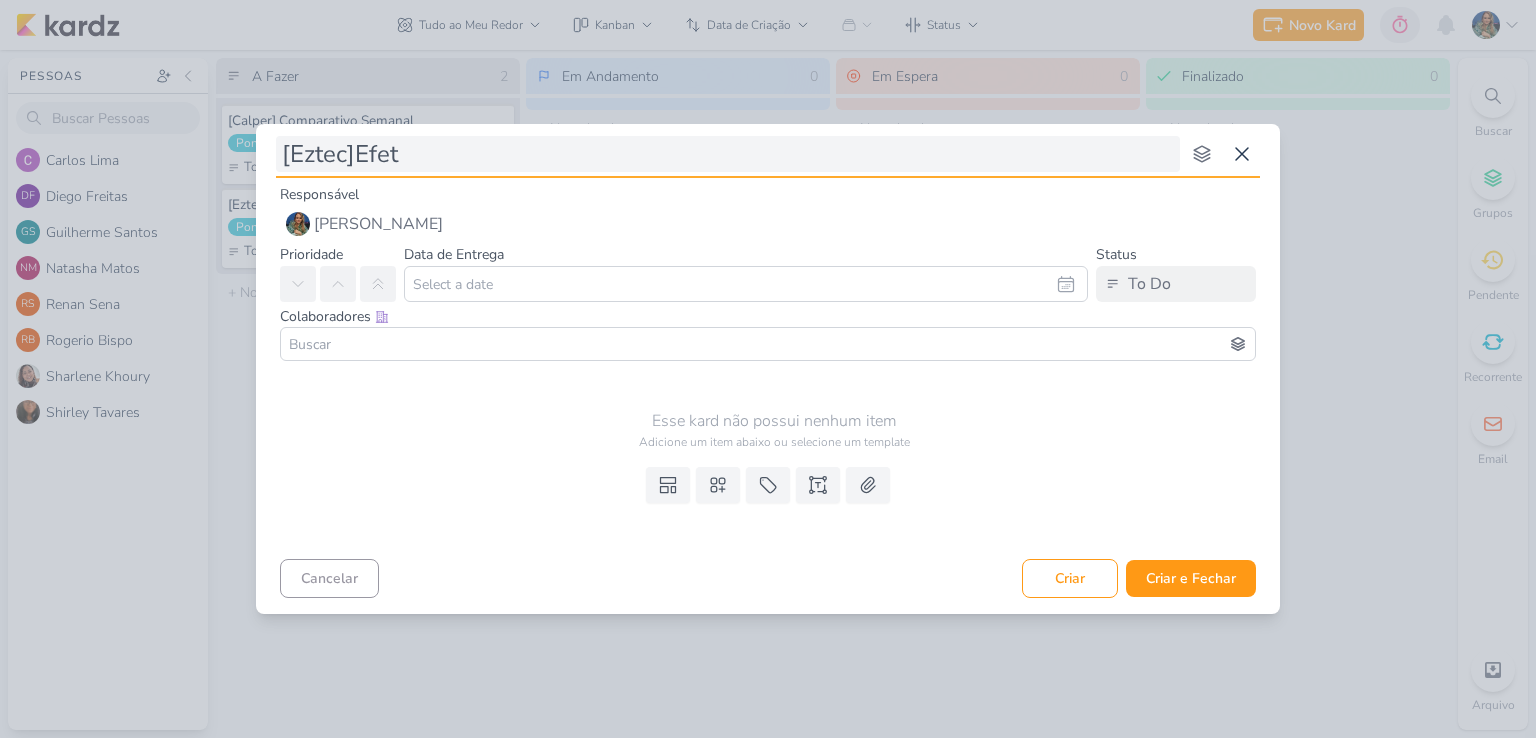 type on "[Eztec]Efeti" 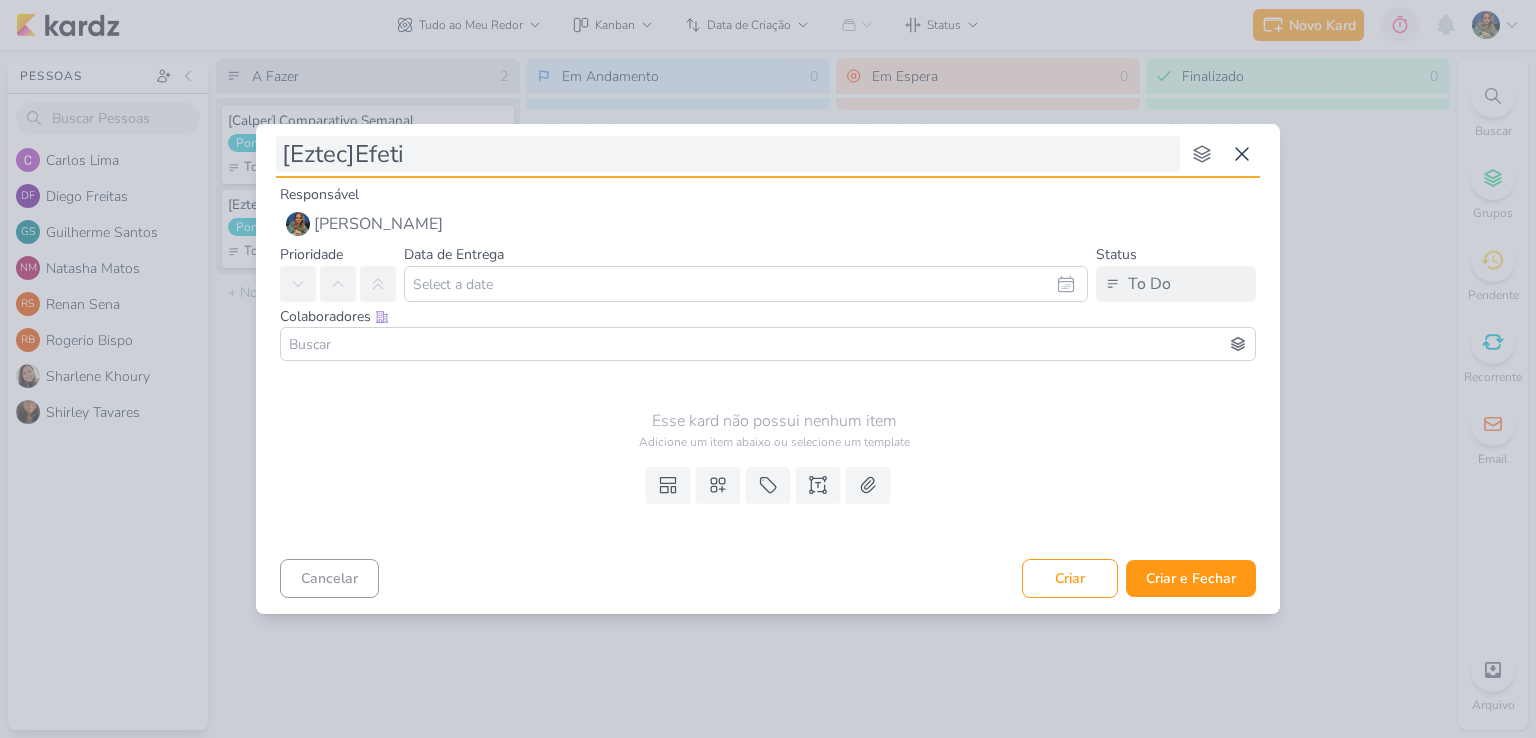 type 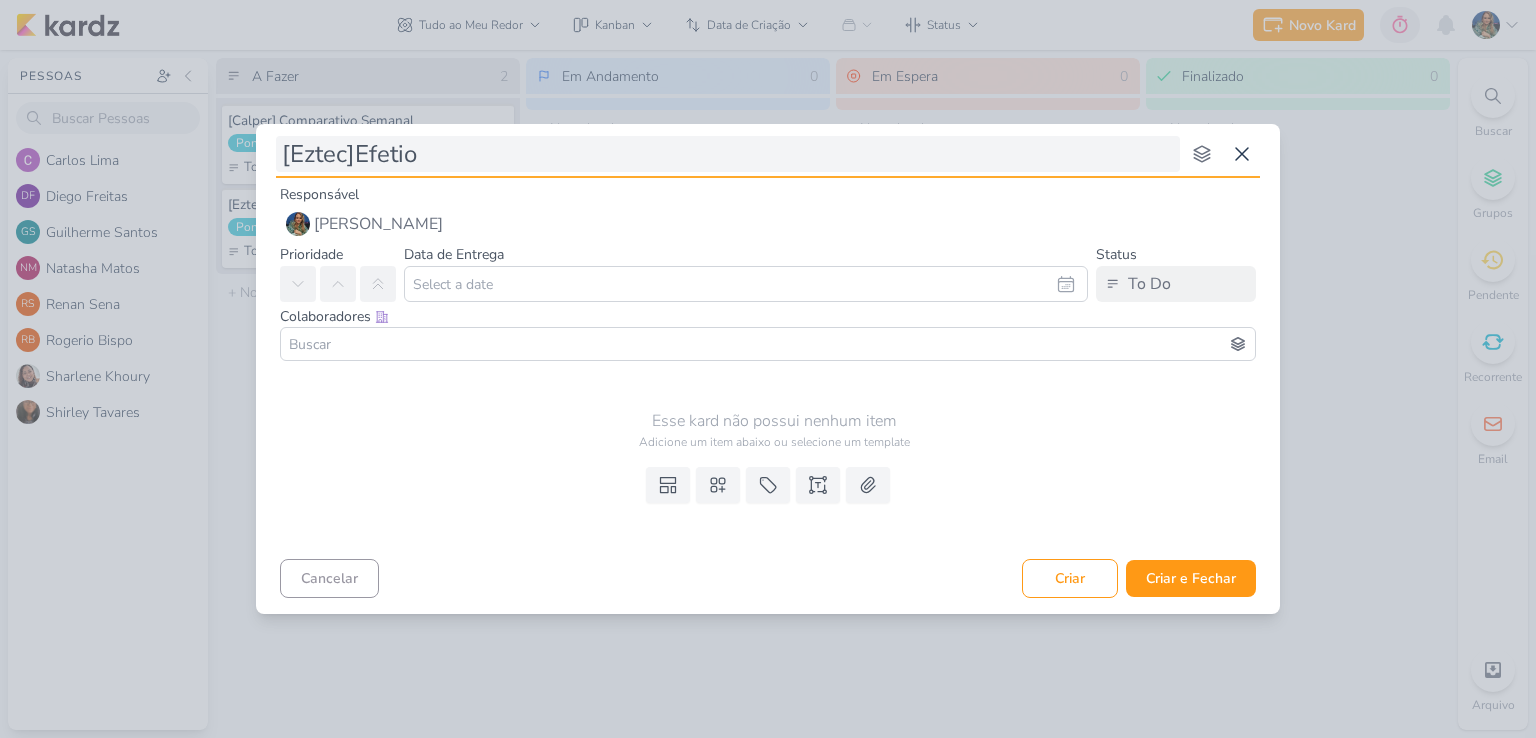type 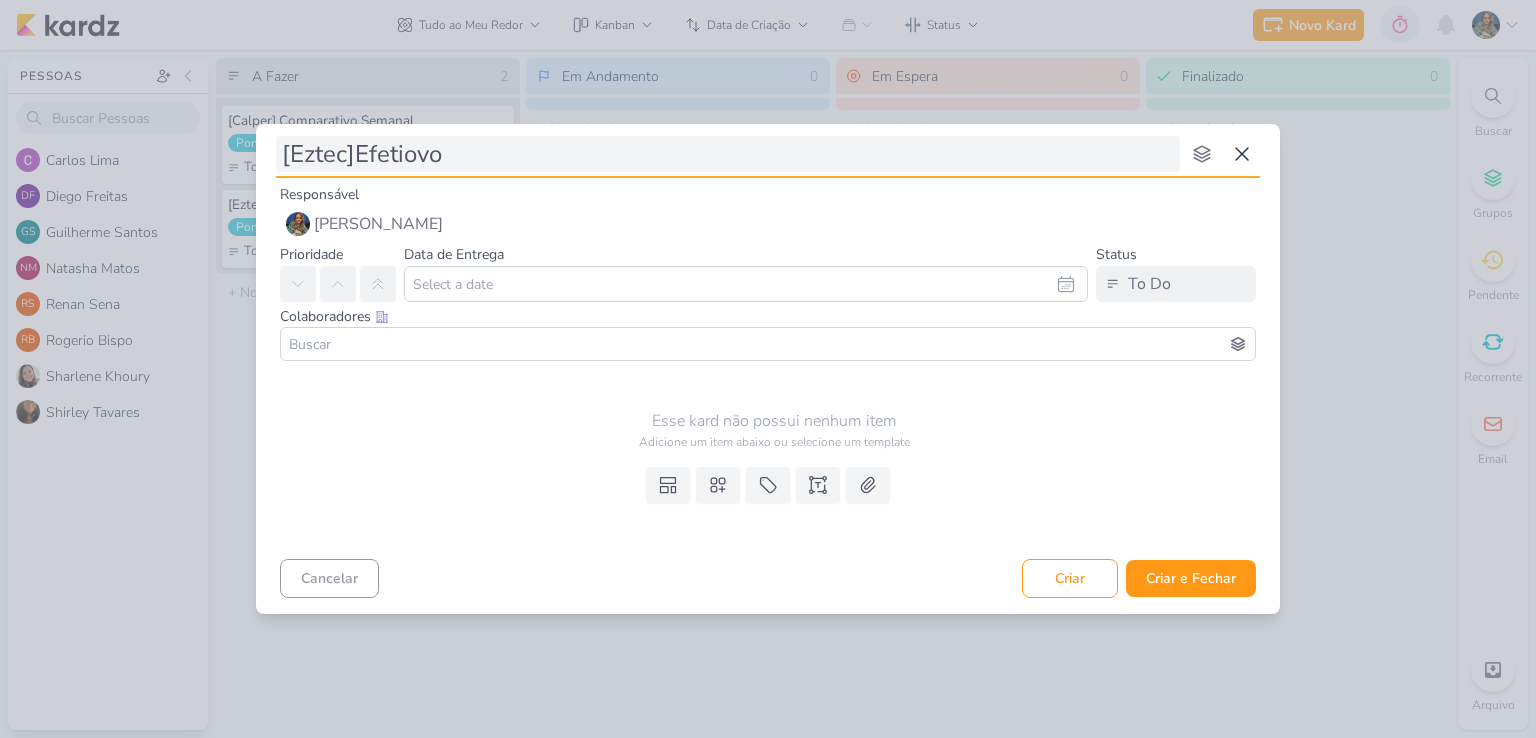 type on "[Eztec]Efetiovo" 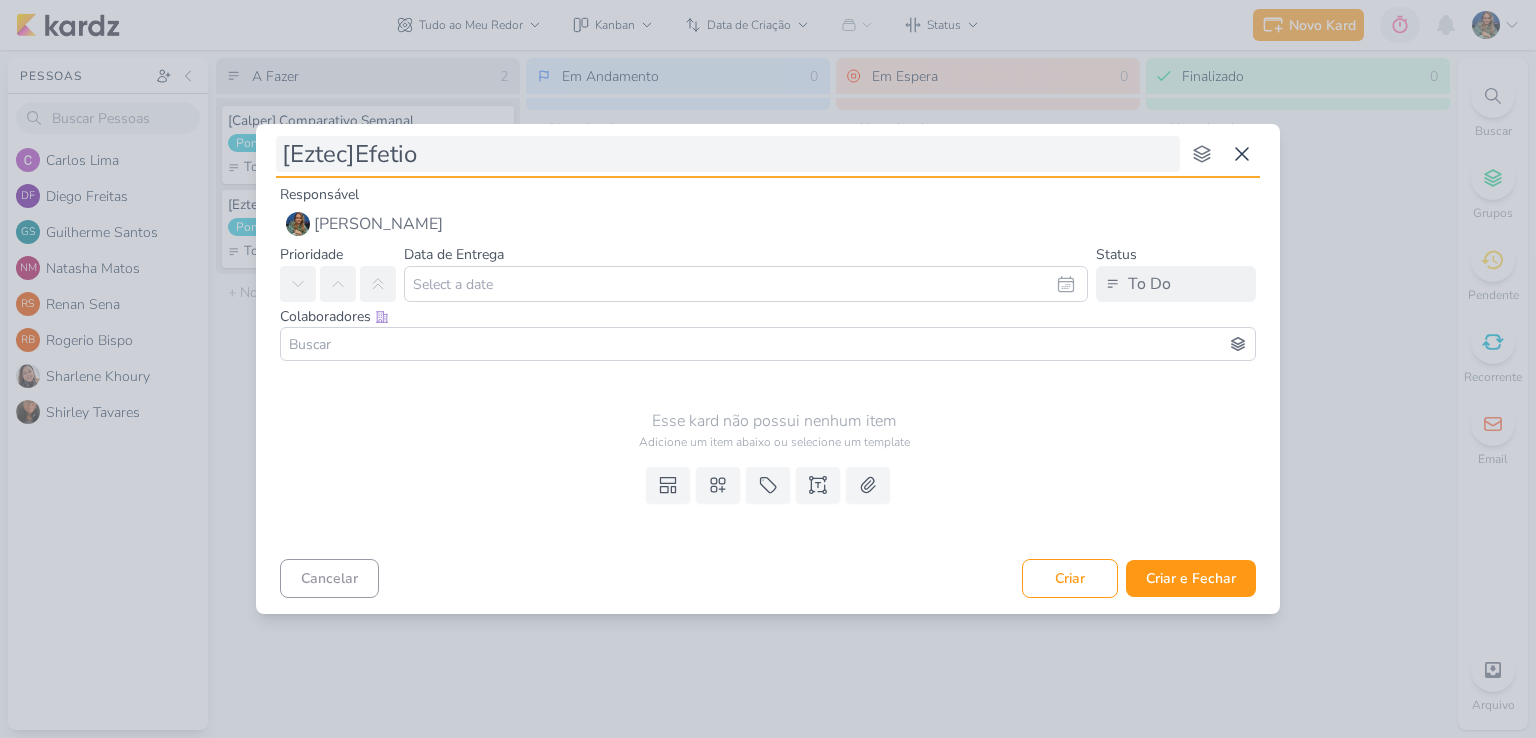 type on "[Eztec]Efeti" 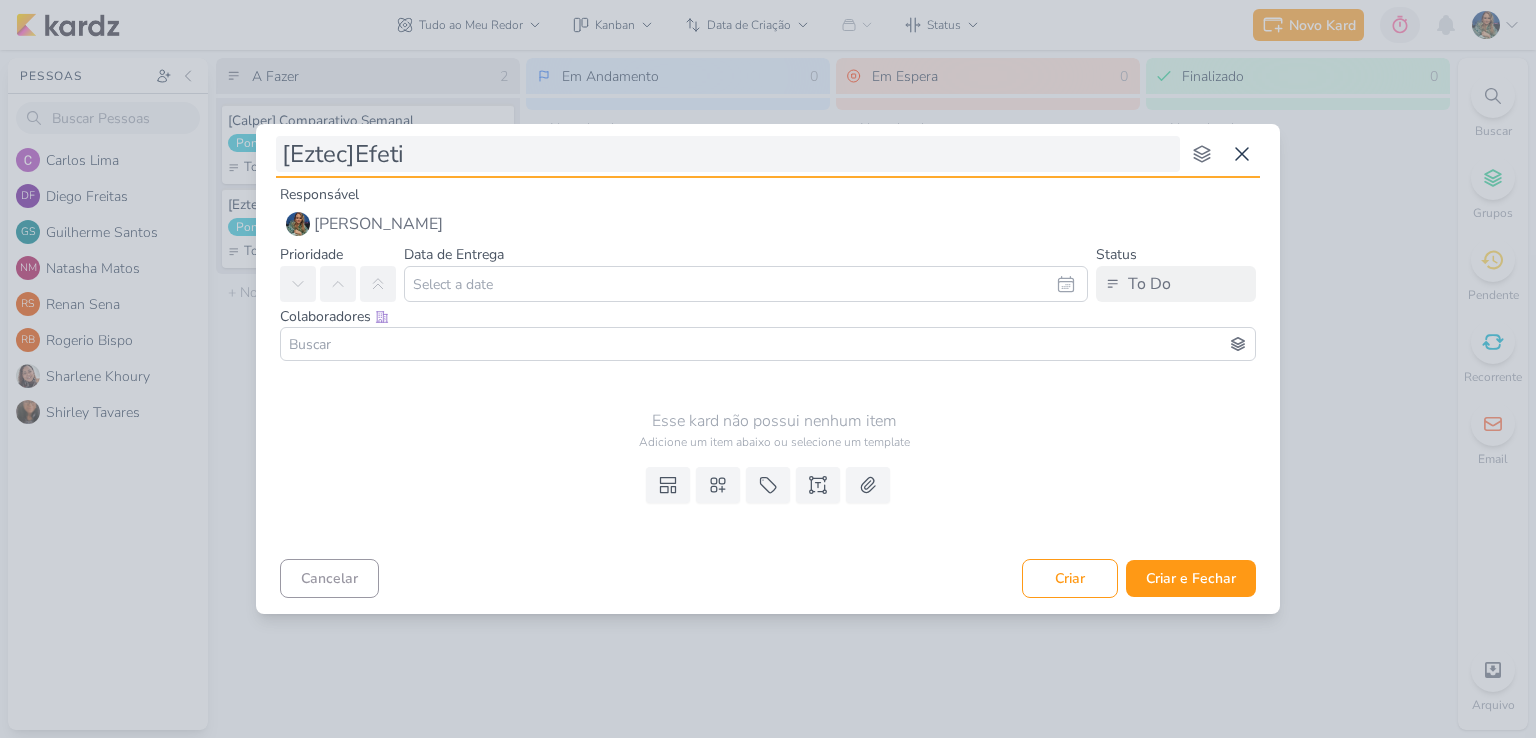 type 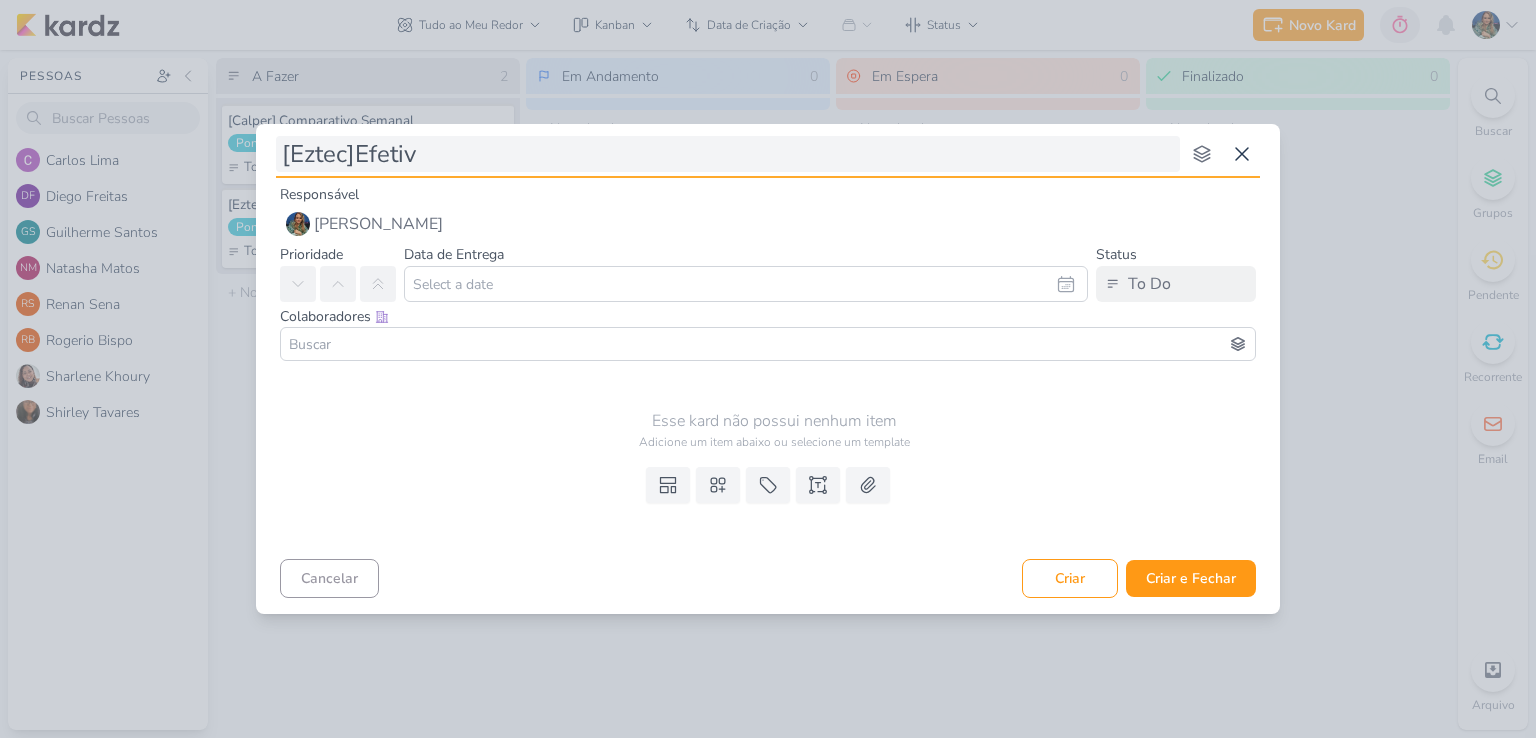 type on "[Eztec]Efetivo" 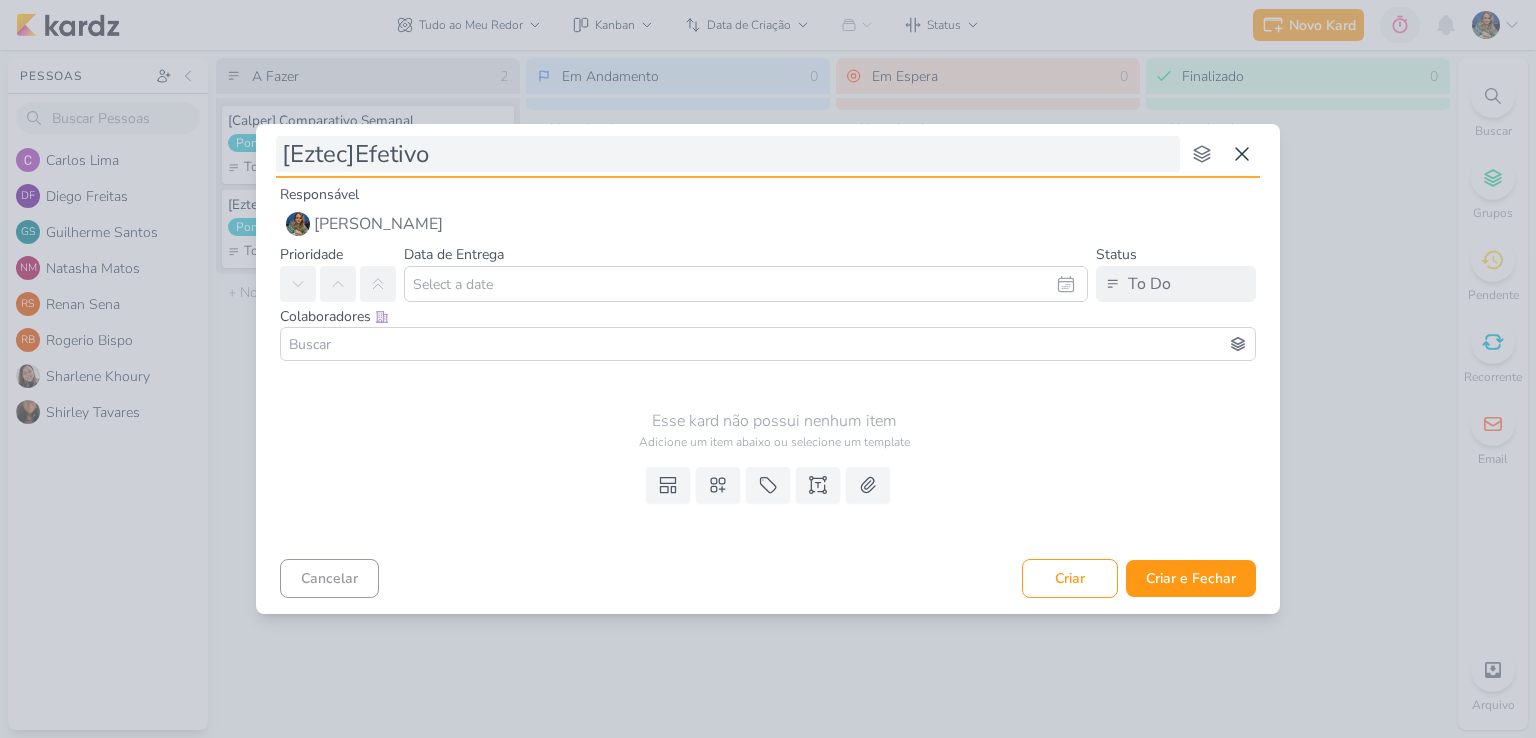type 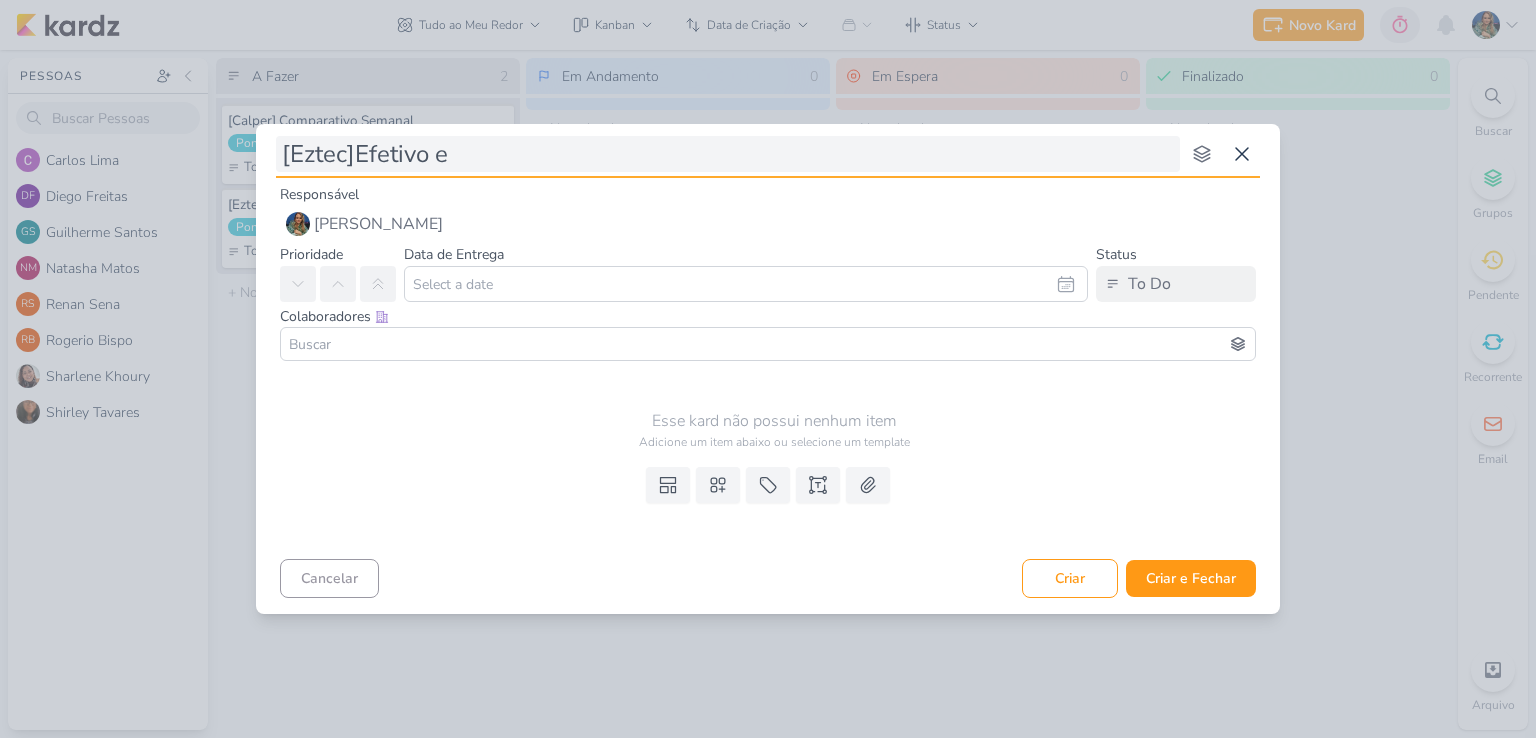 type on "[Eztec]Efetivo e" 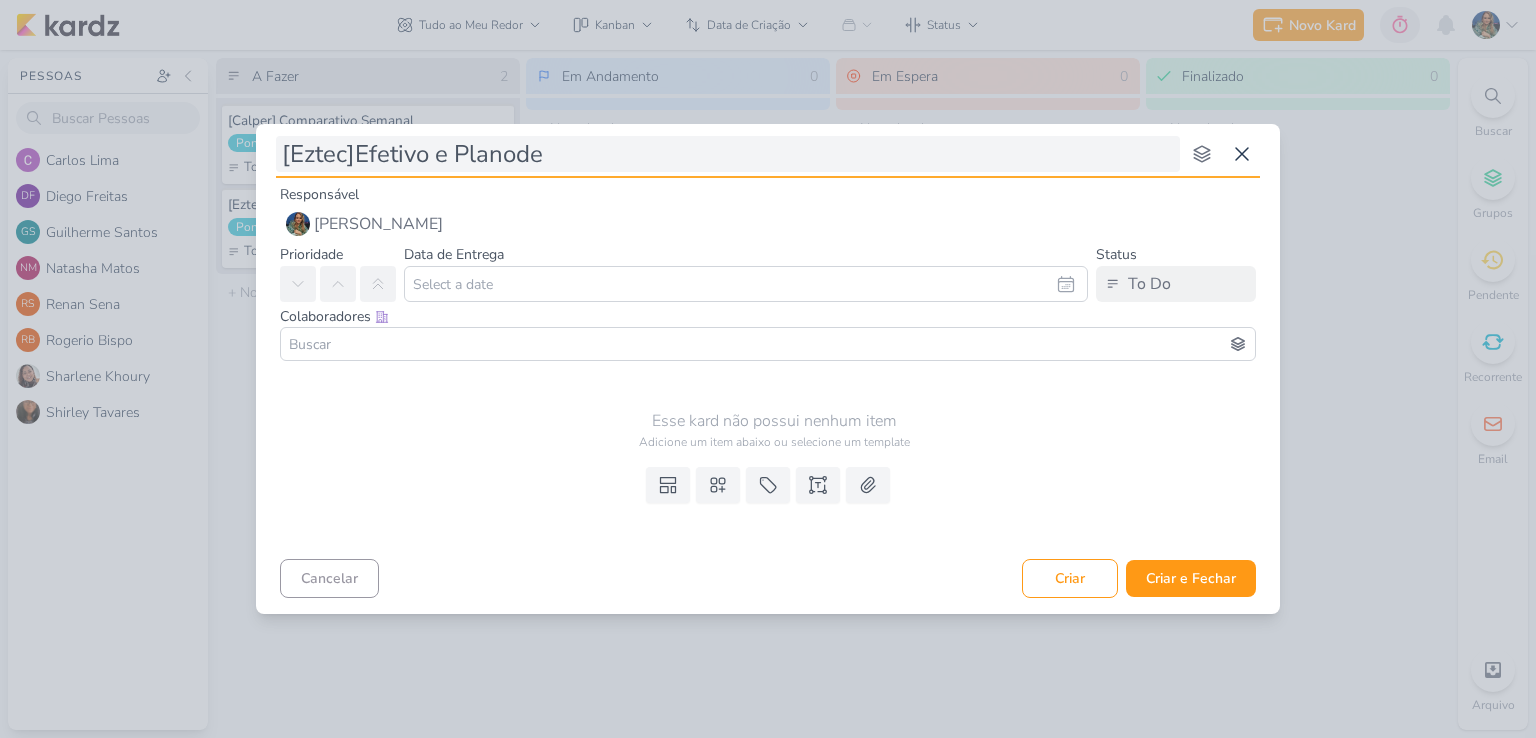 type on "[Eztec]Efetivo e Planod" 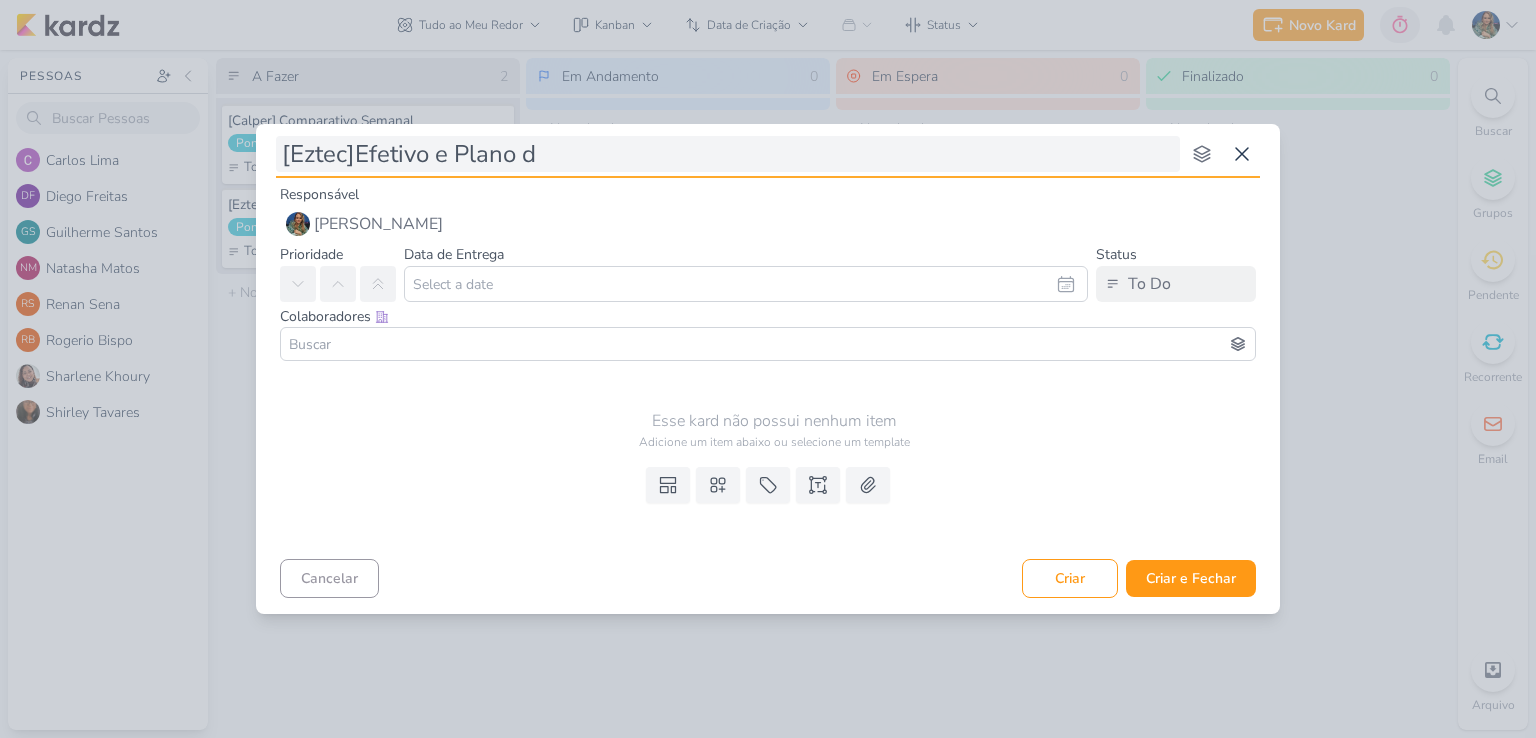 type on "[Eztec]Efetivo e Plano de" 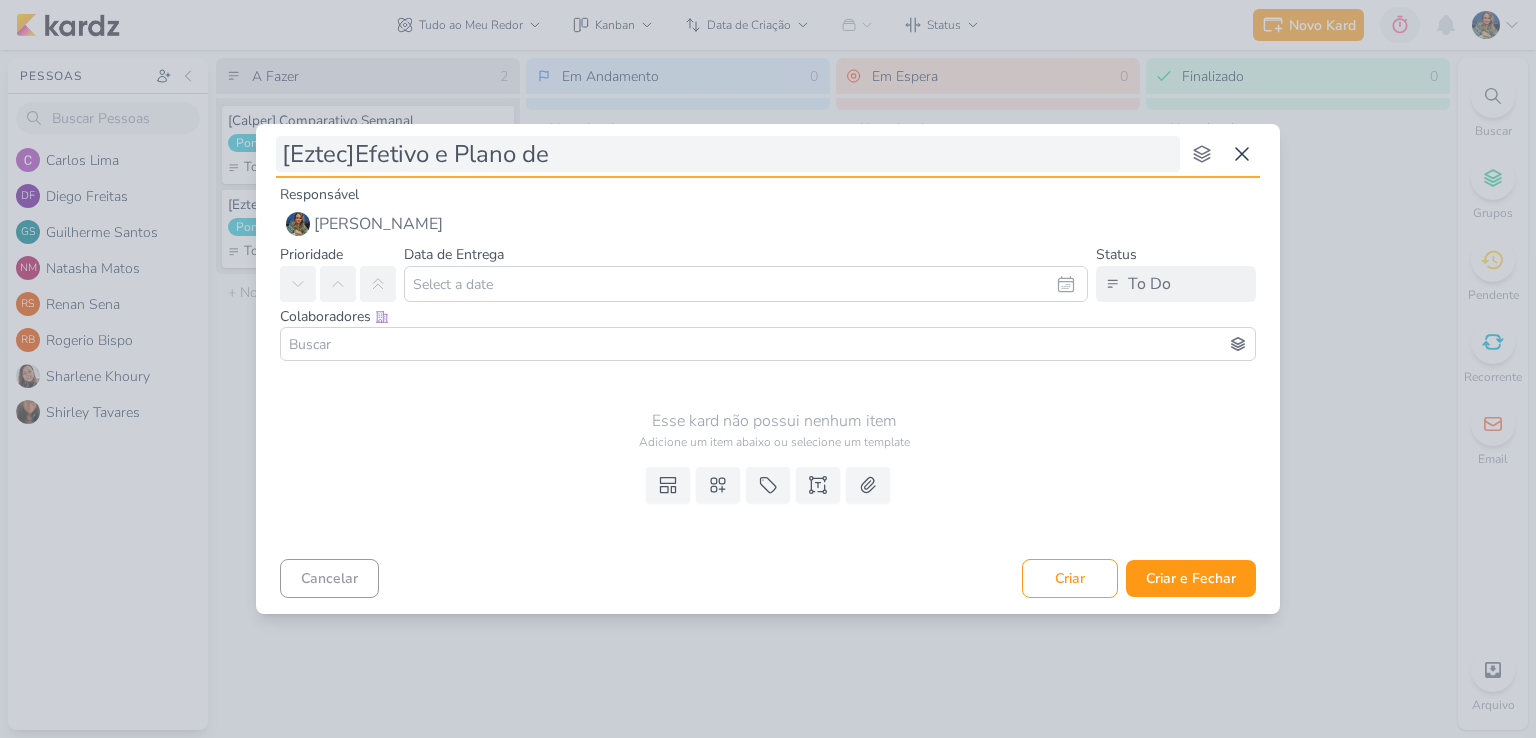 type 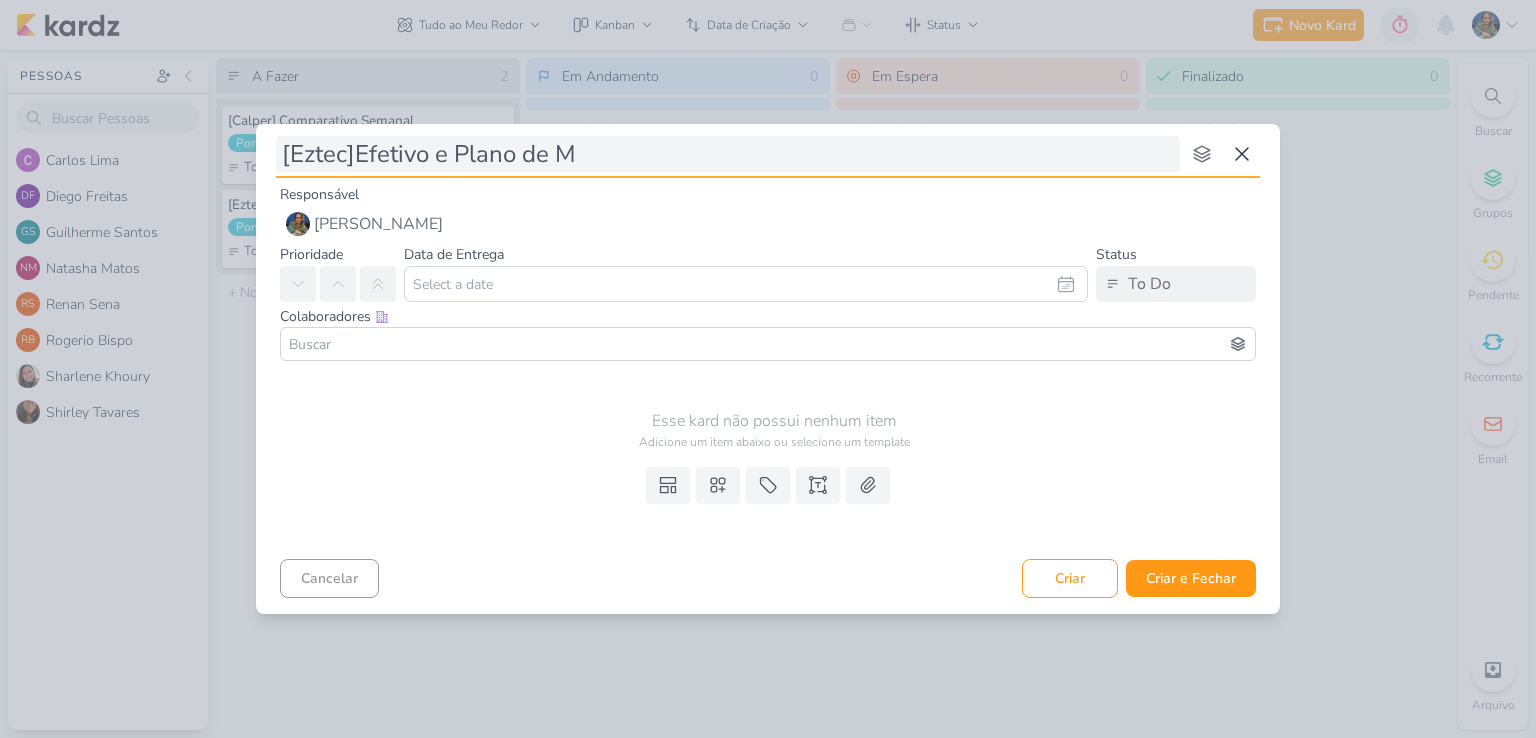 type 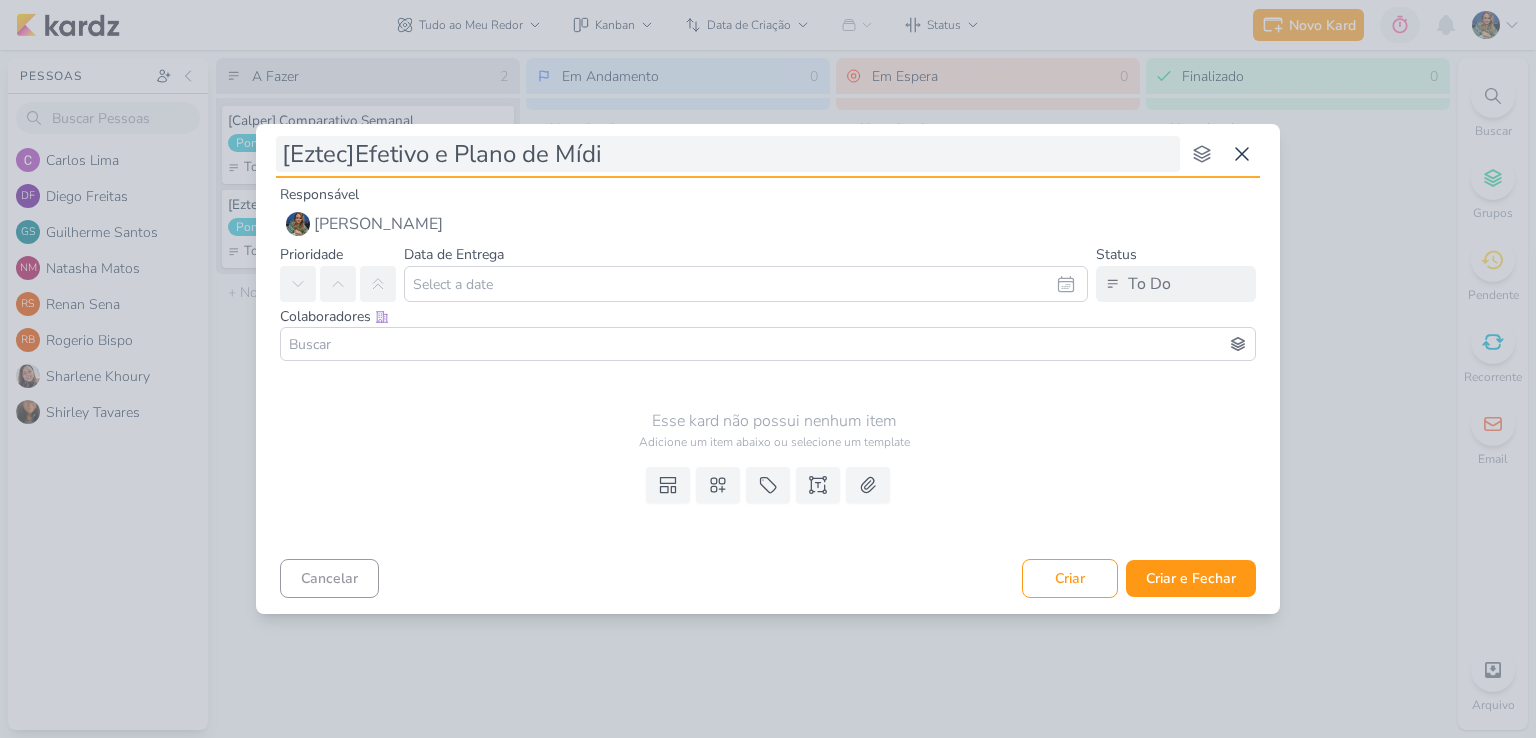 type on "[Eztec]Efetivo e Plano de Mídia" 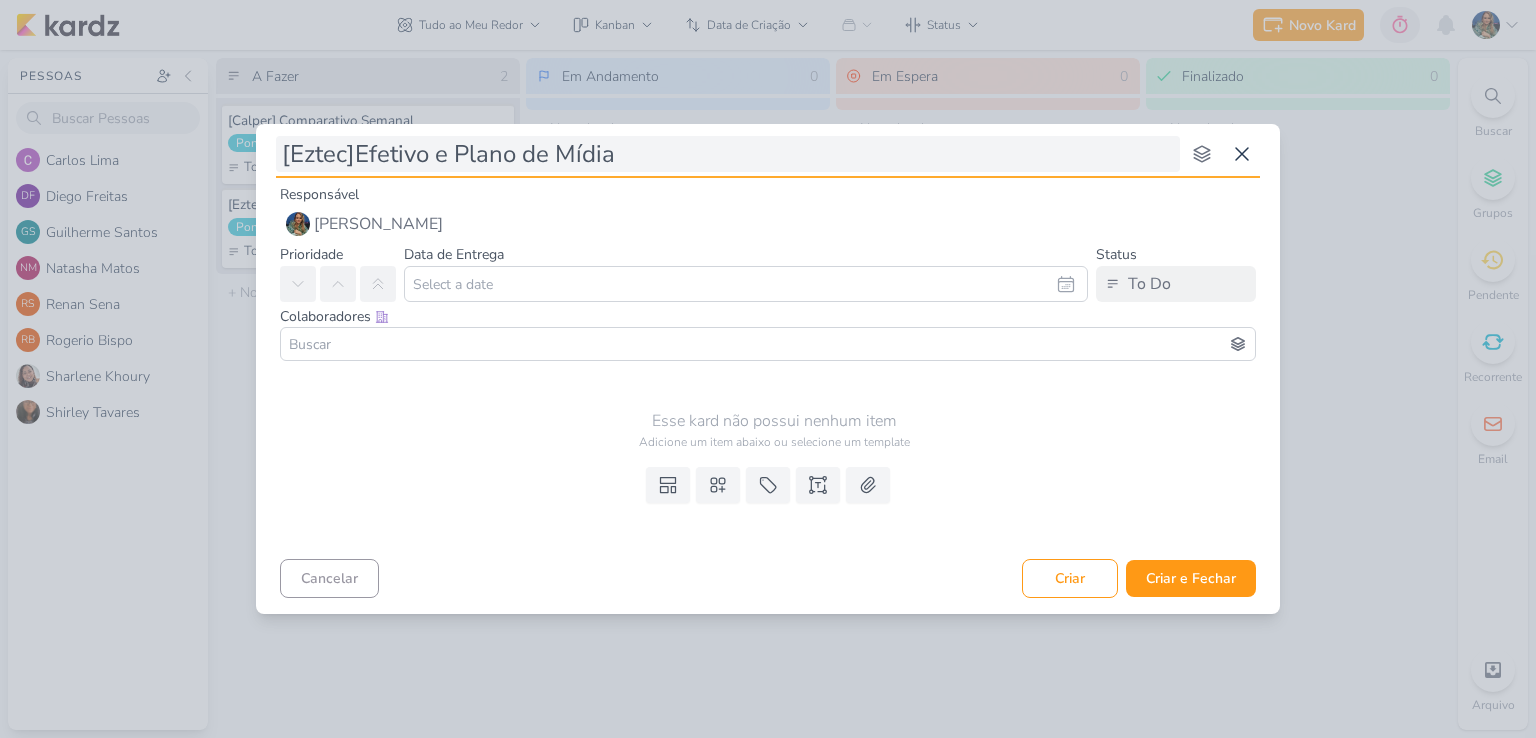 type 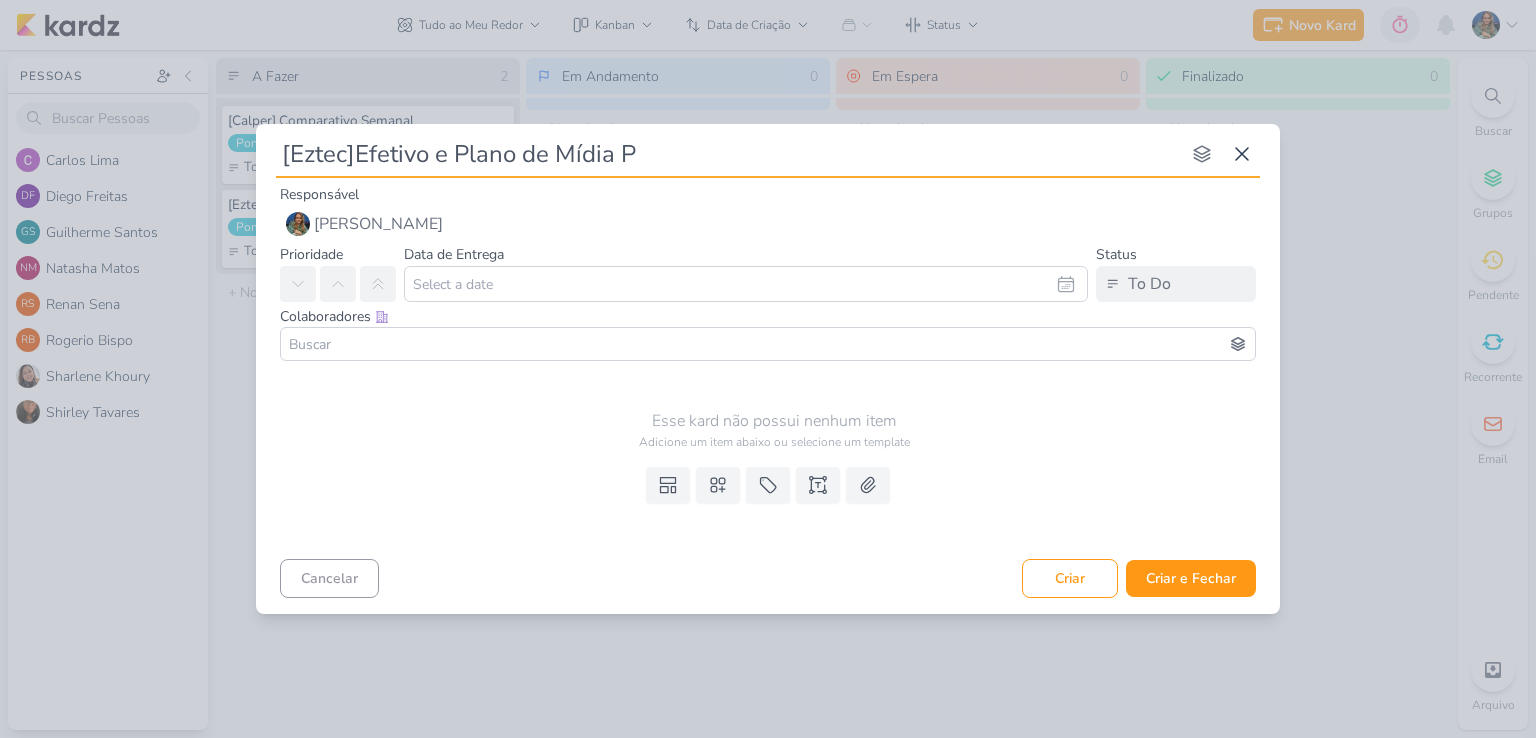 type on "[Eztec]Efetivo e Plano de Mídia Pa" 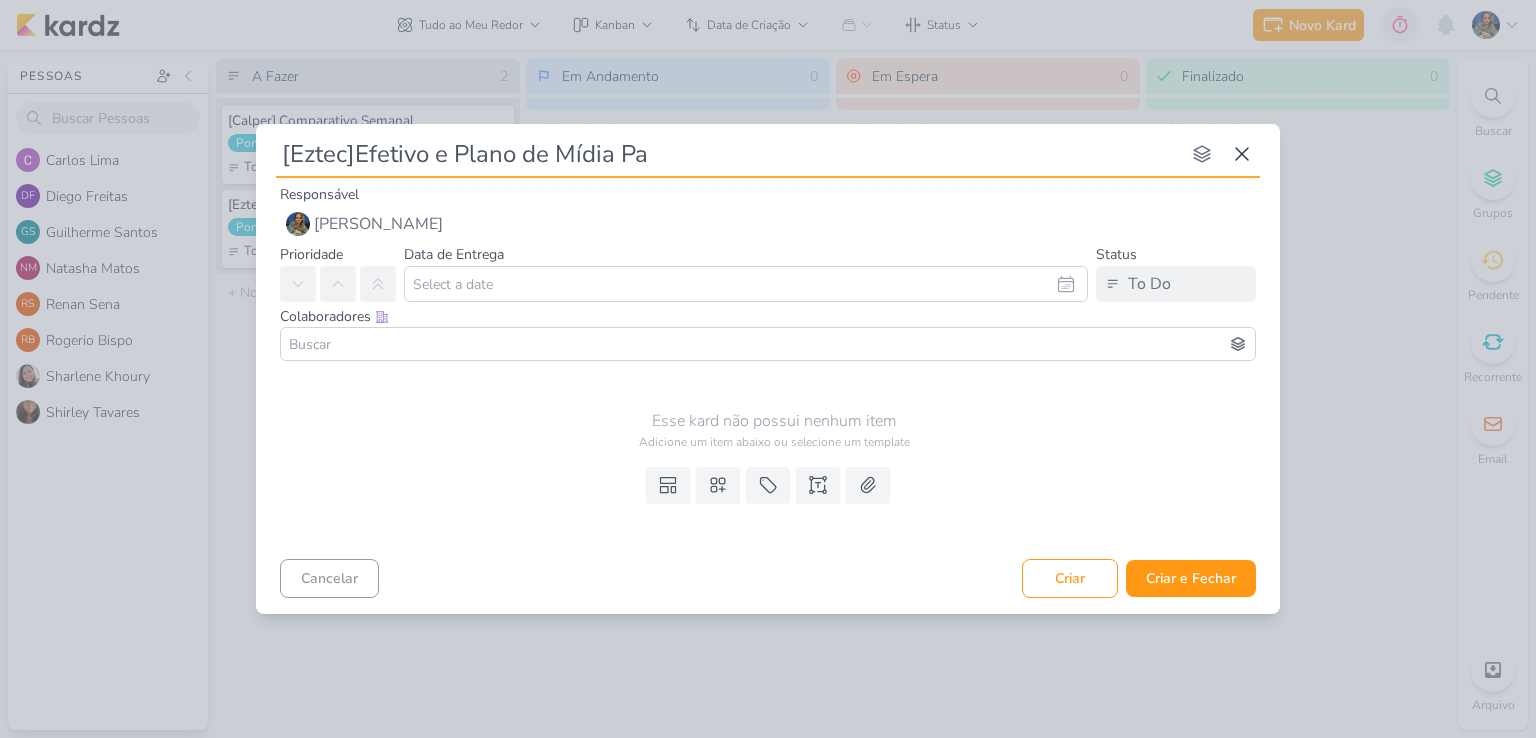 type 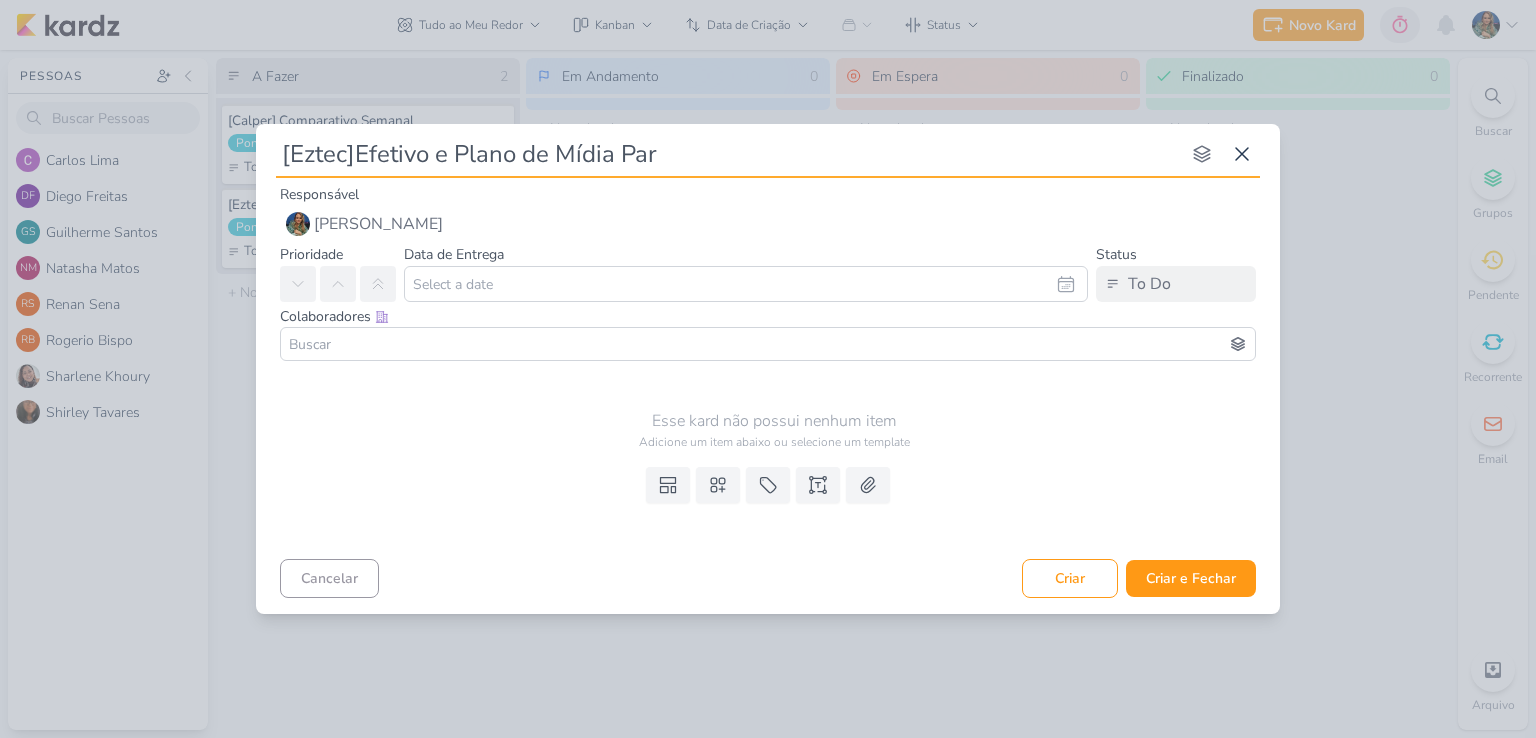 type on "[Eztec]Efetivo e Plano de Mídia Parc" 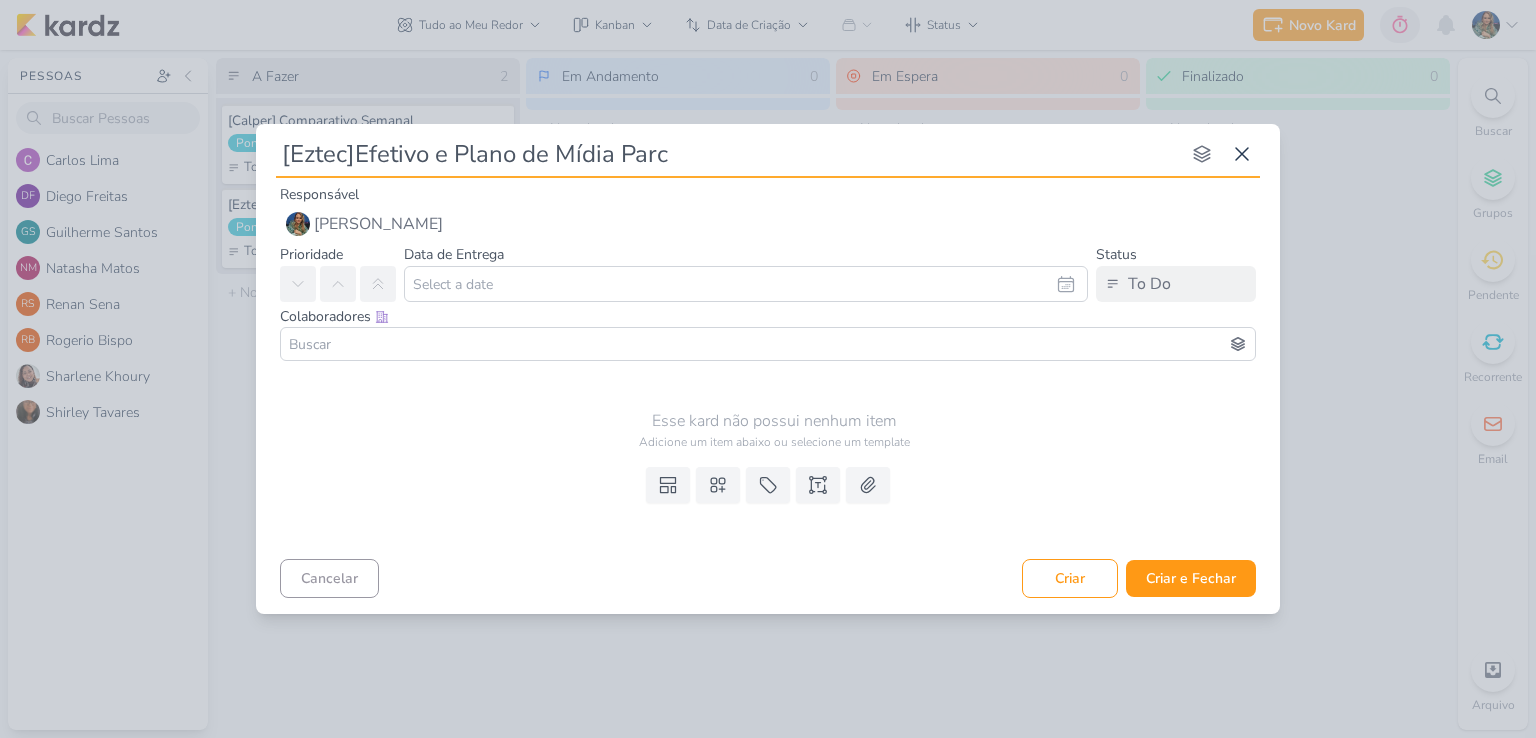 type 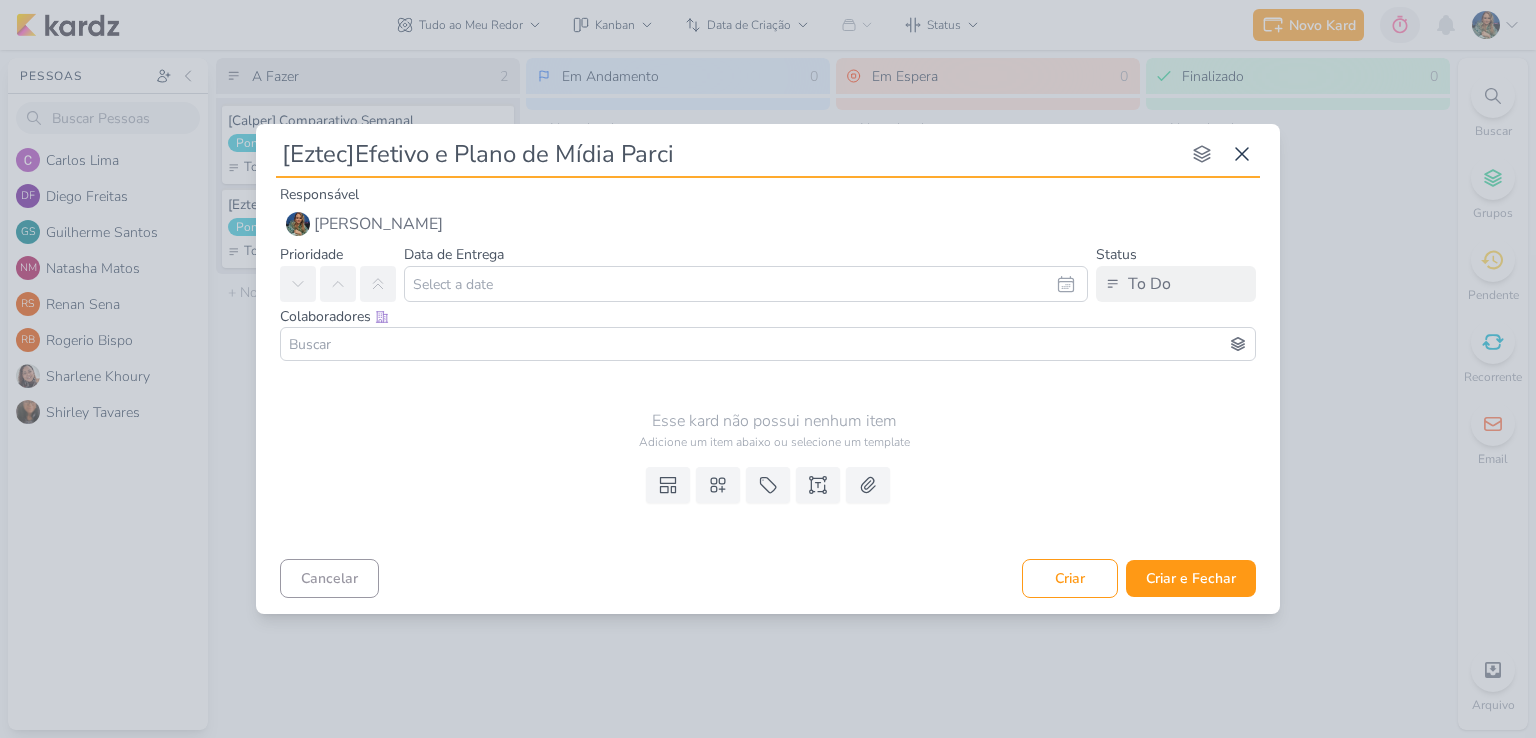 type 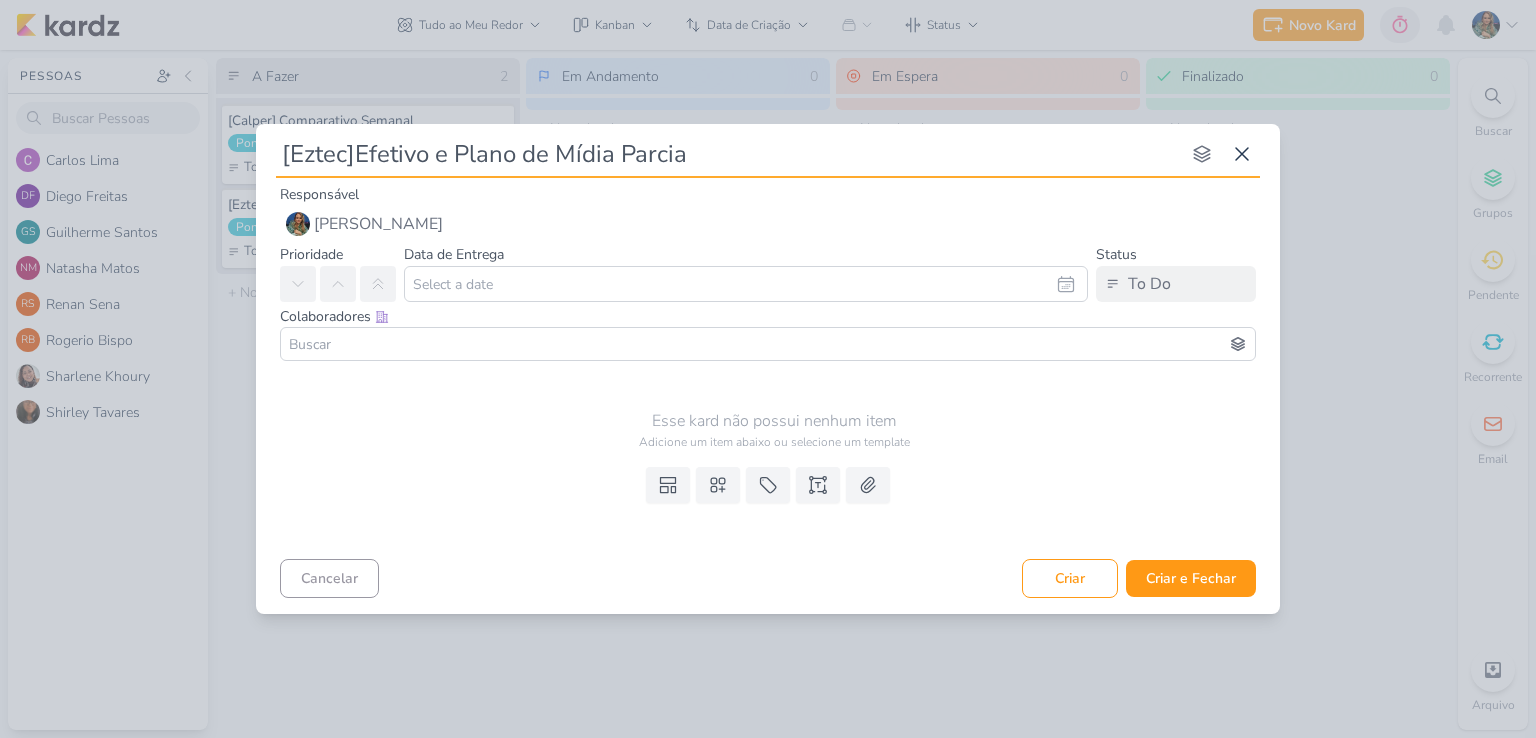 type 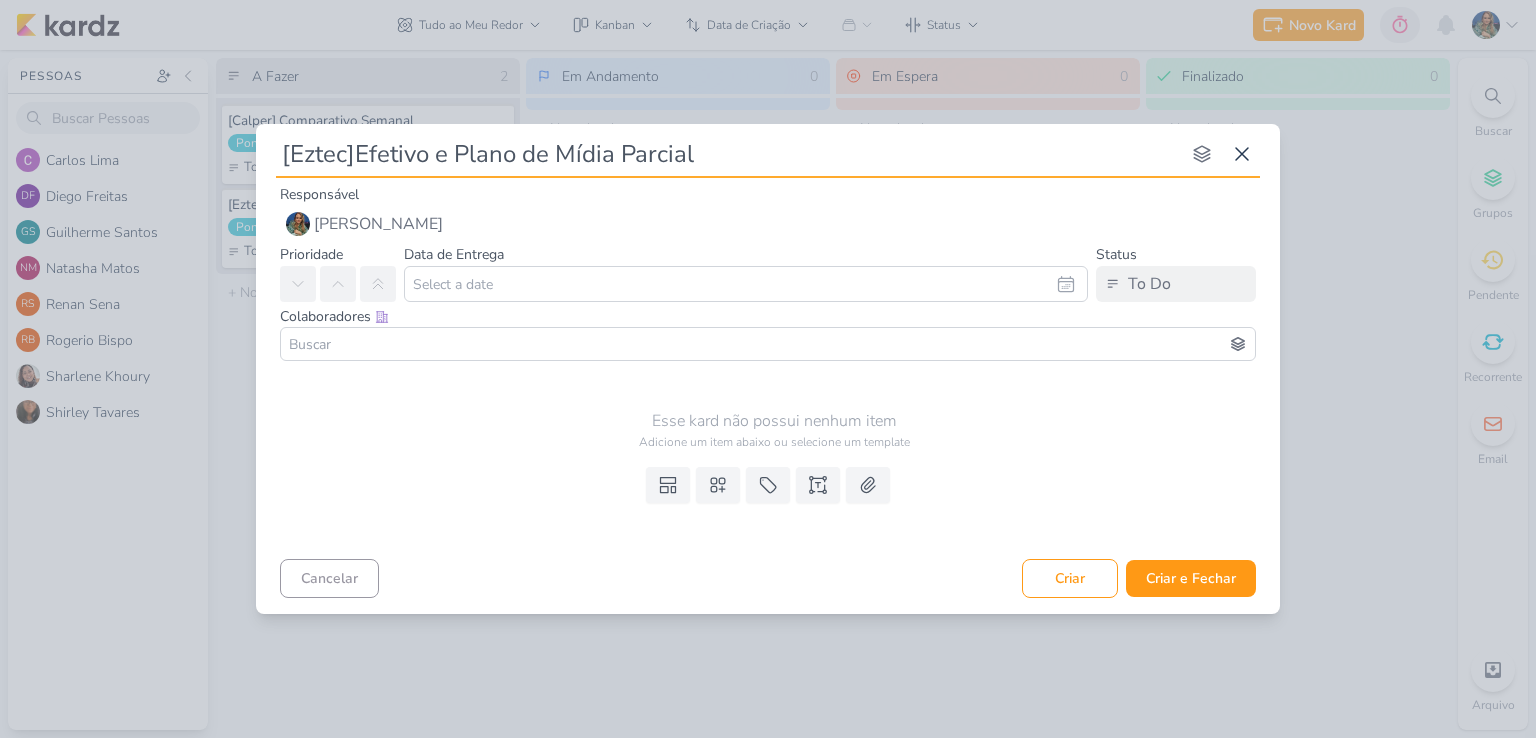 type 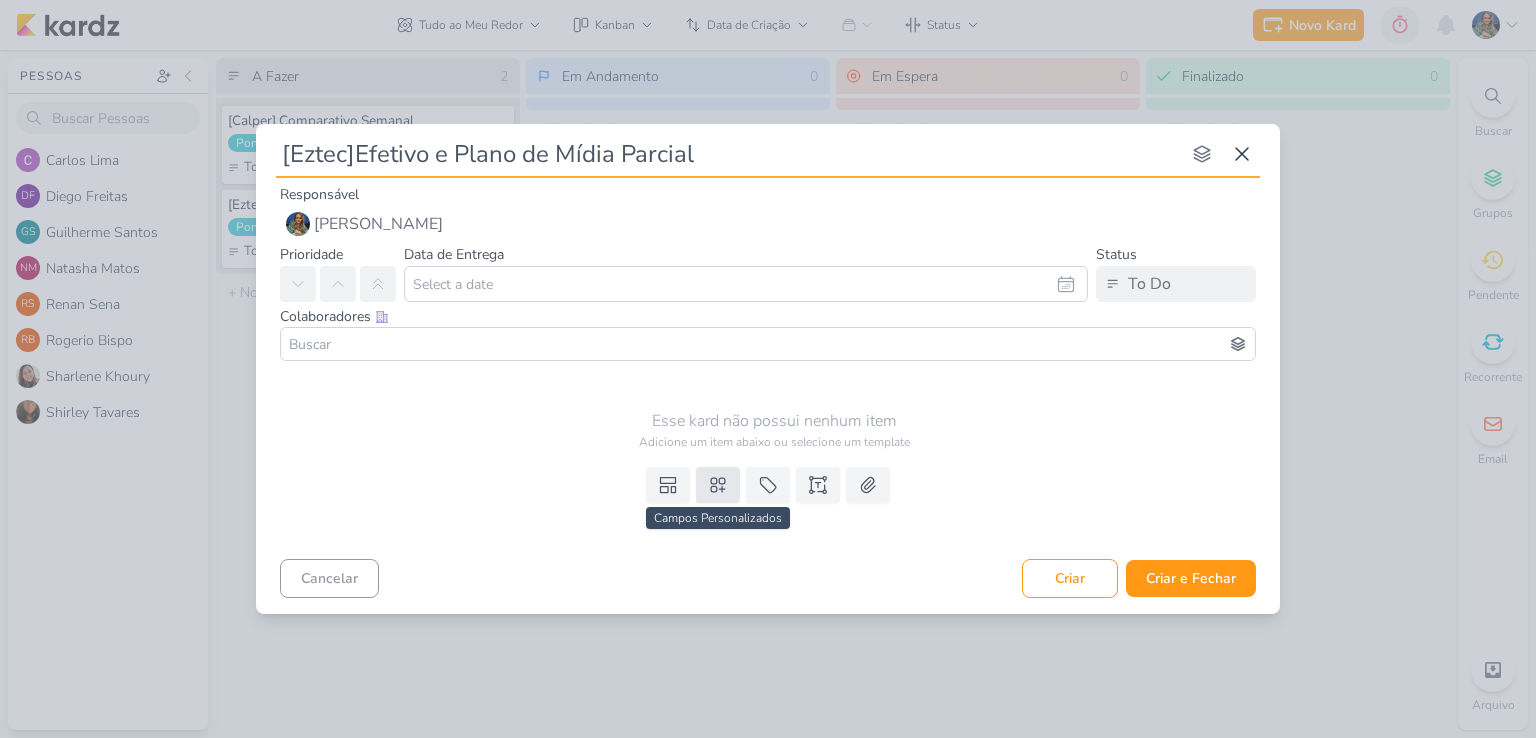 type on "[Eztec]Efetivo e Plano de Mídia Parcial" 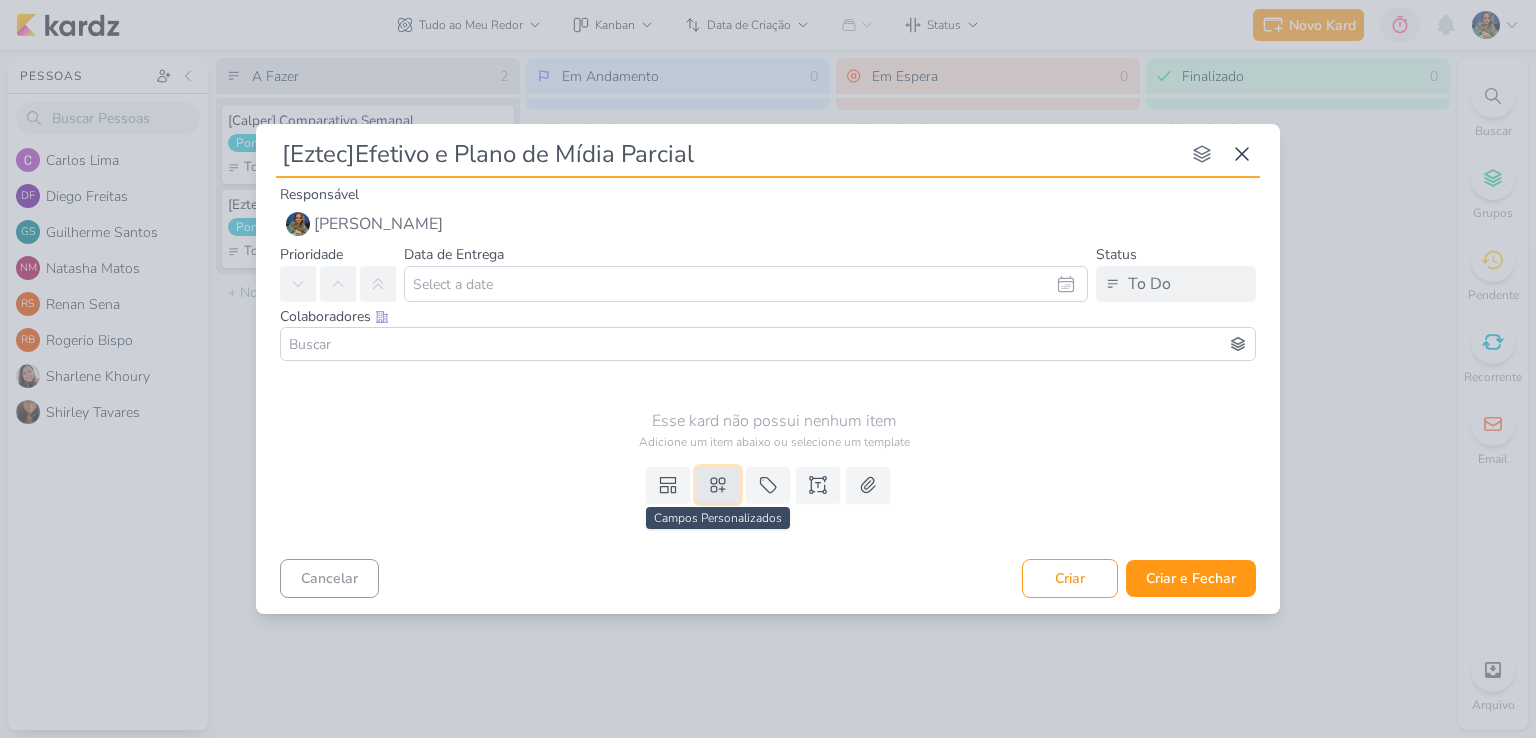 click 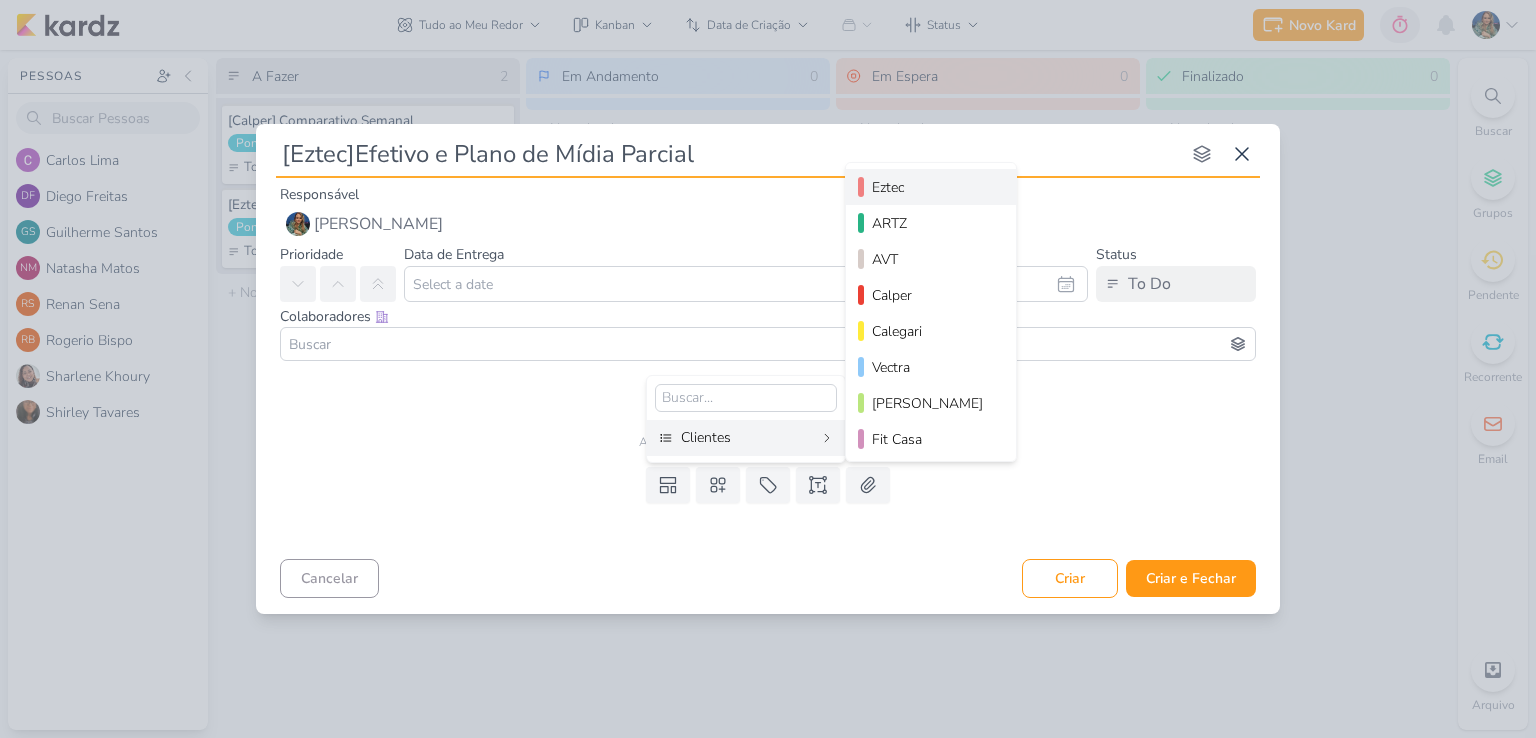 click on "Eztec" at bounding box center (932, 187) 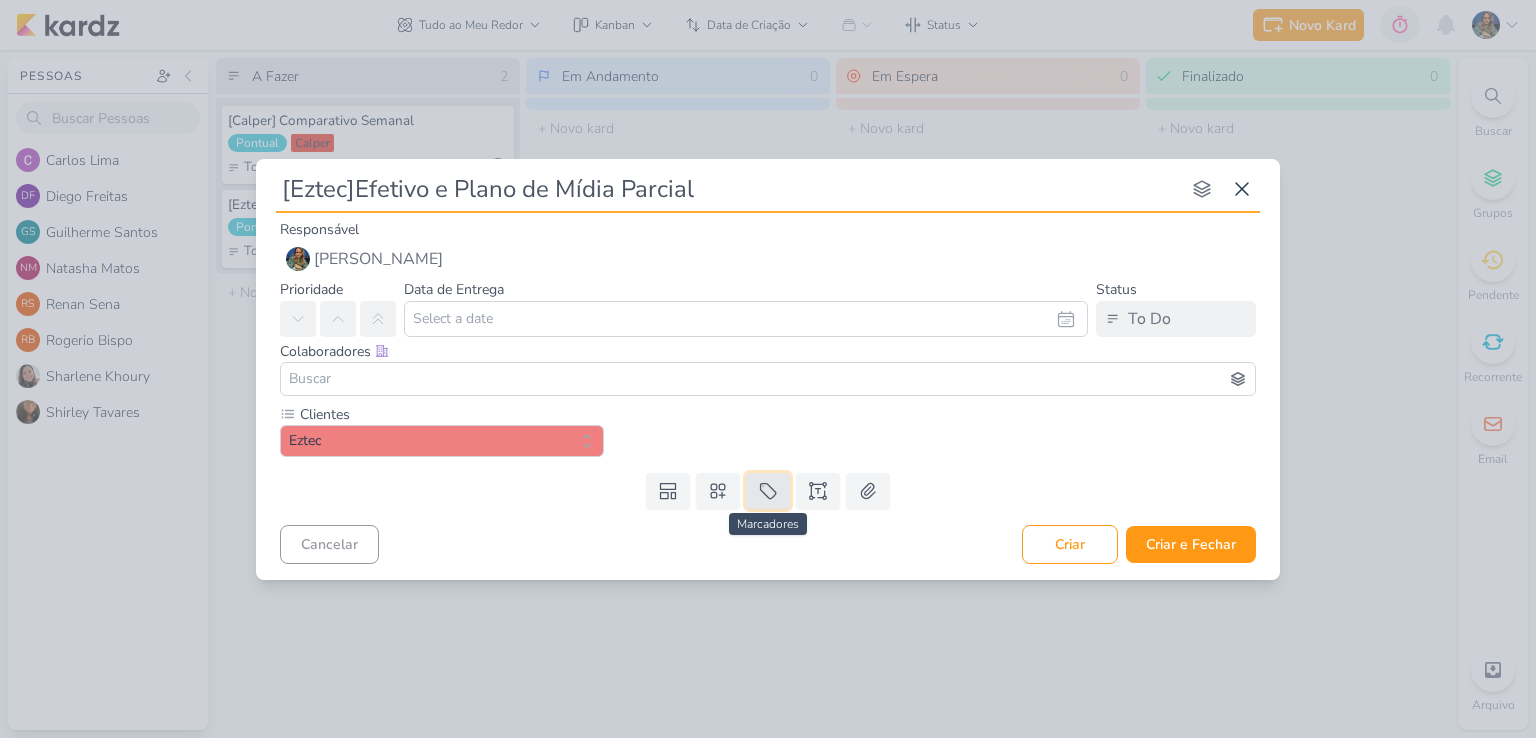 click 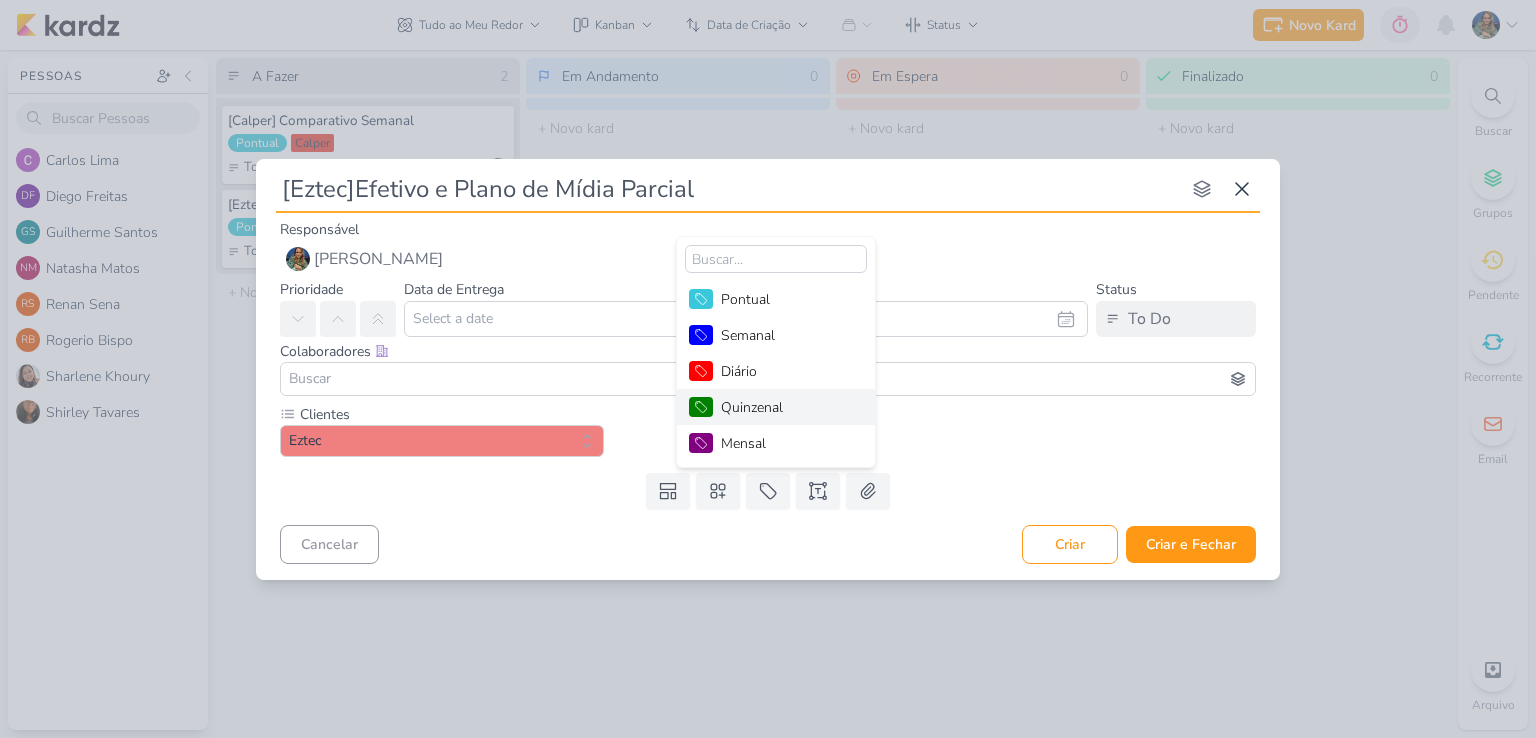 click on "Quinzenal" at bounding box center (786, 407) 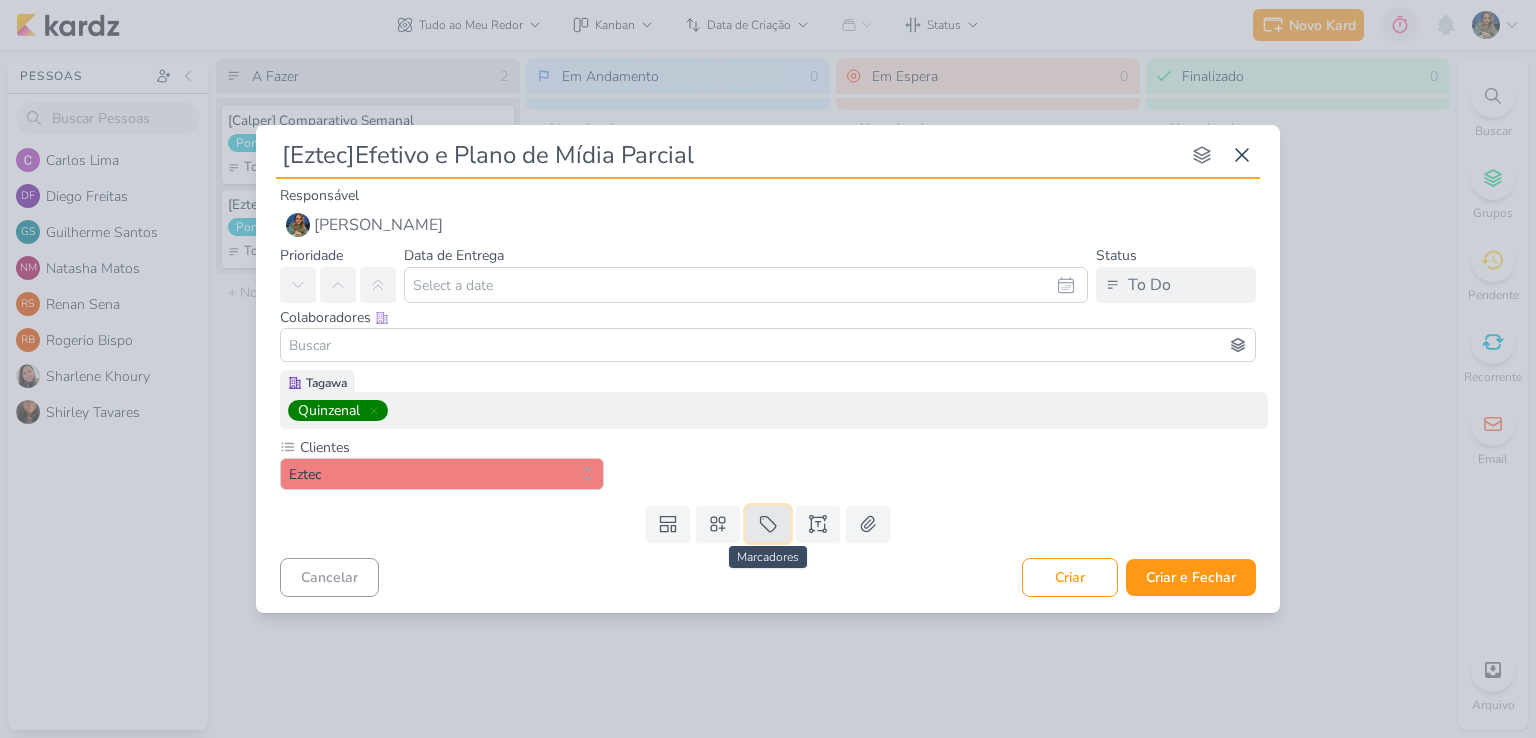 click 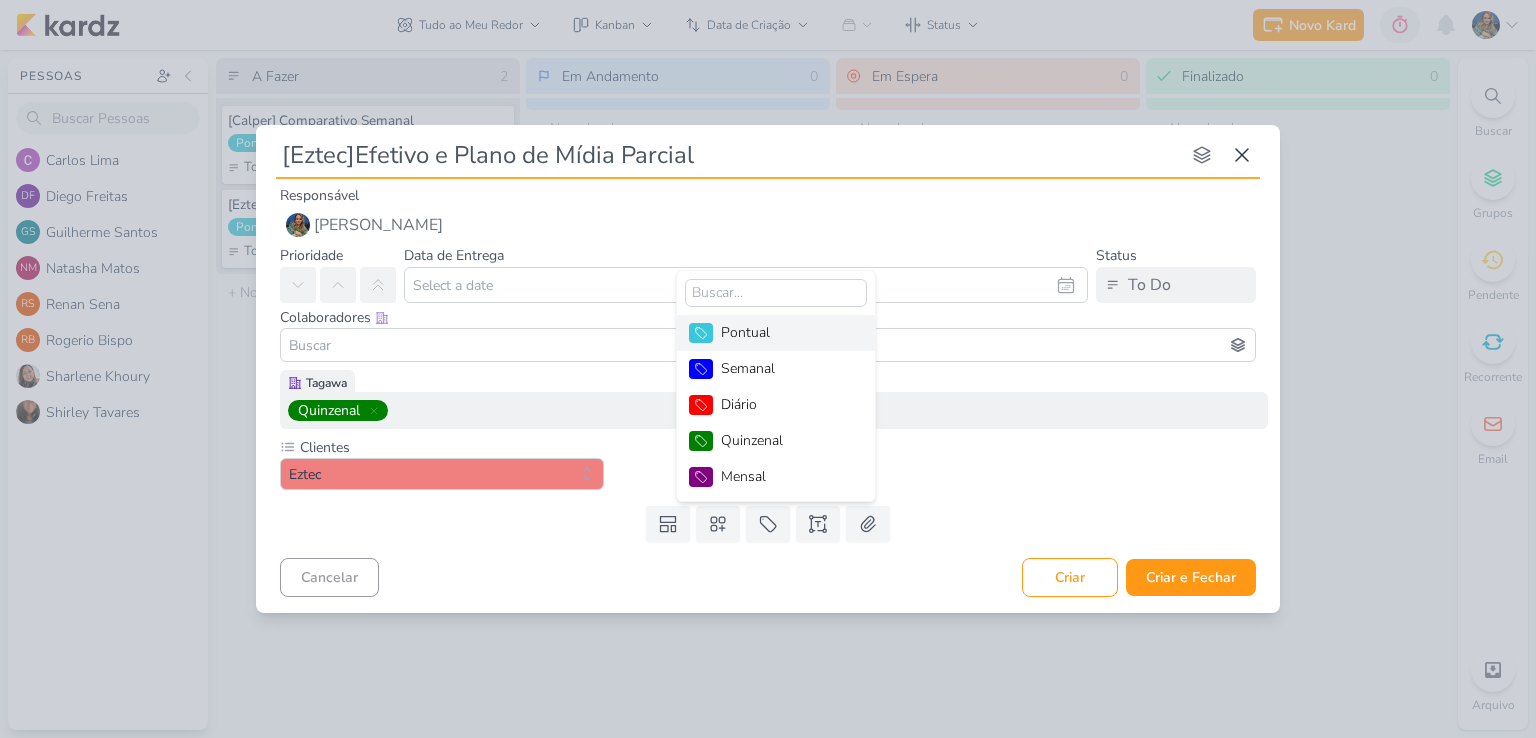 click on "Pontual" at bounding box center [786, 332] 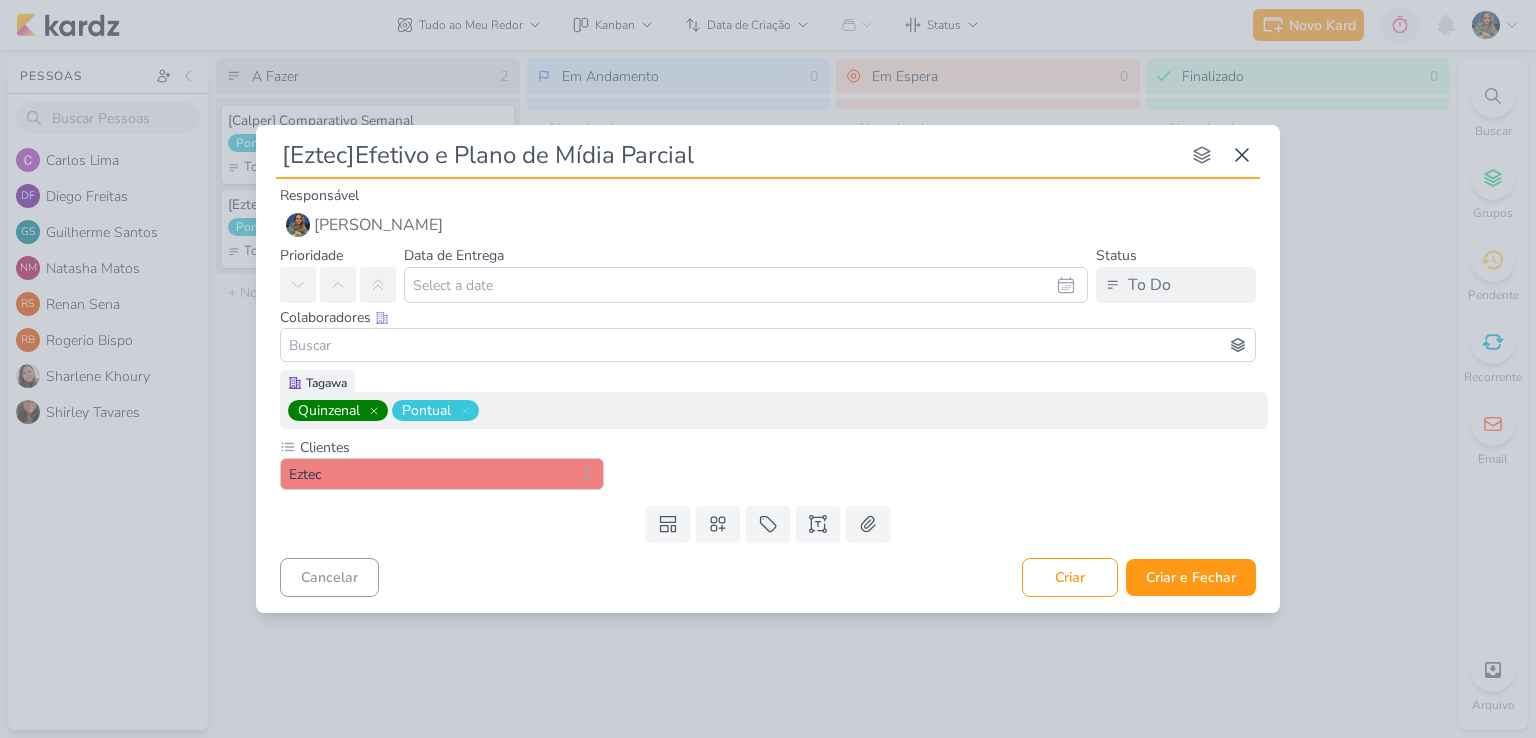 click 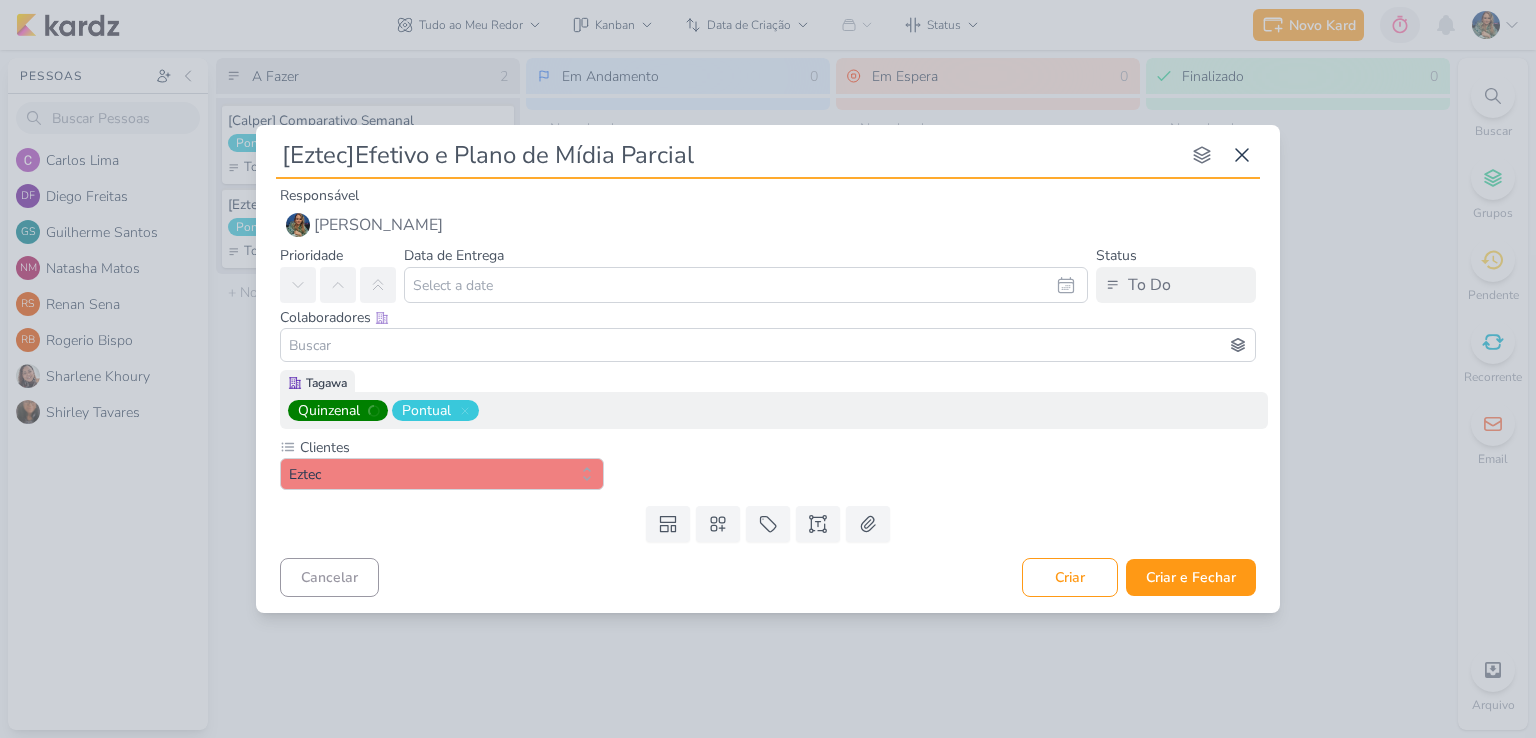 type 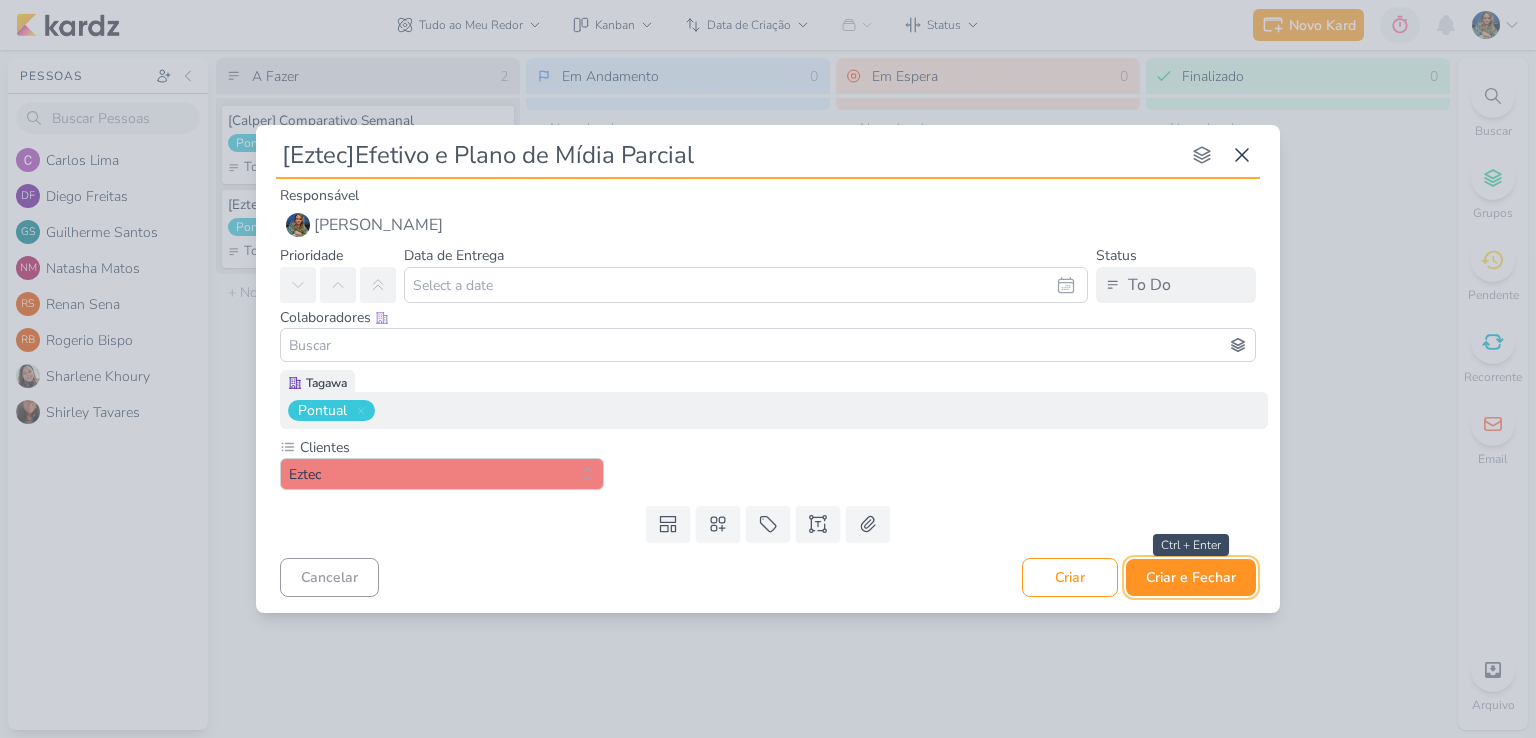 click on "Criar e Fechar" at bounding box center [1191, 577] 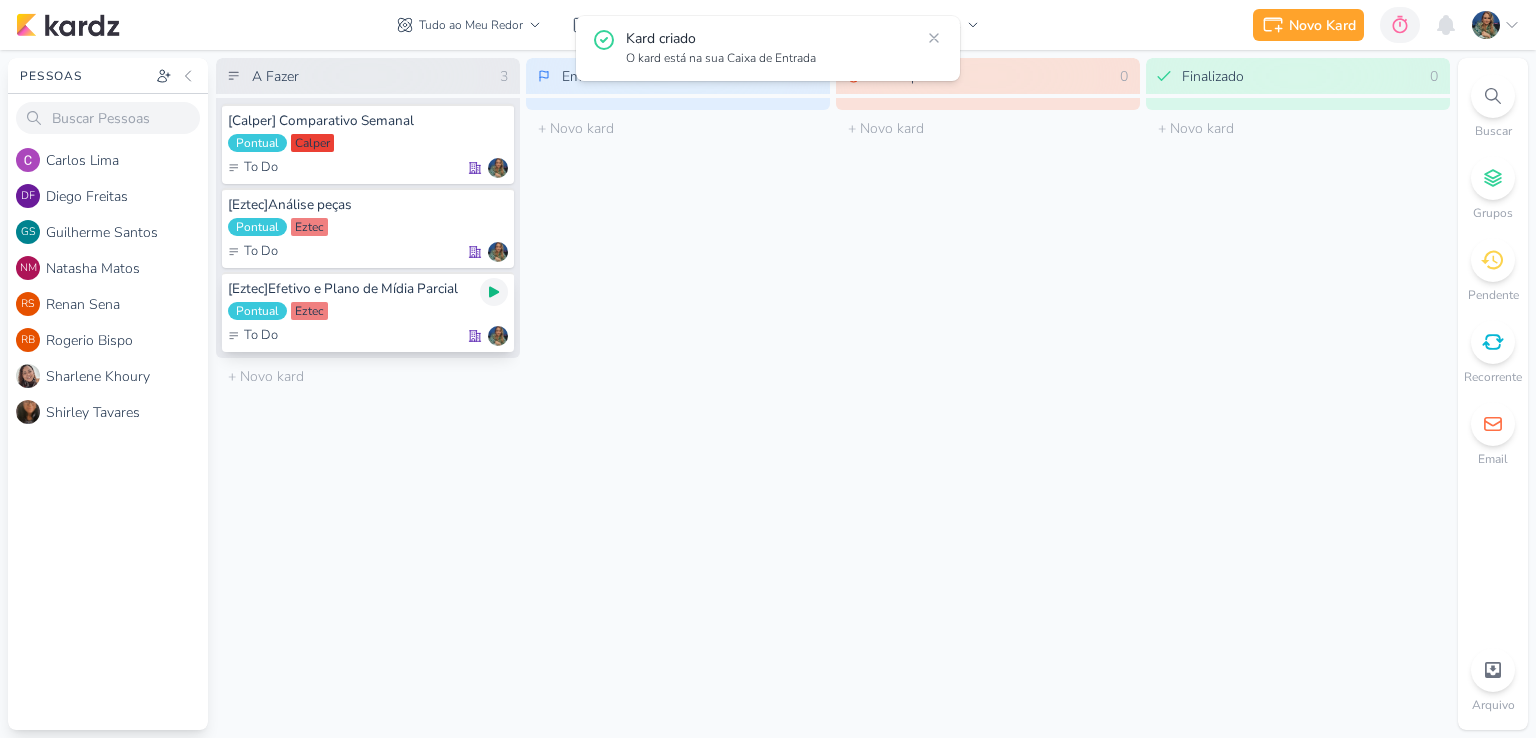 click 